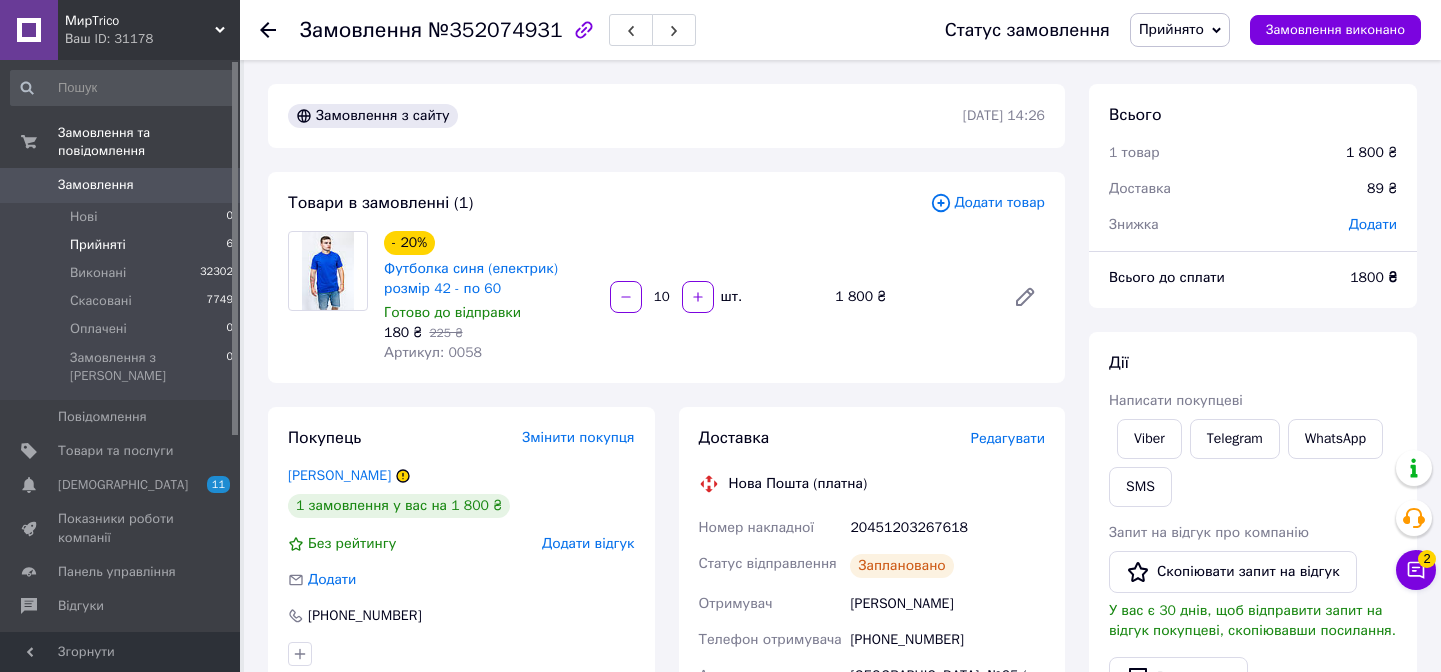 scroll, scrollTop: 636, scrollLeft: 0, axis: vertical 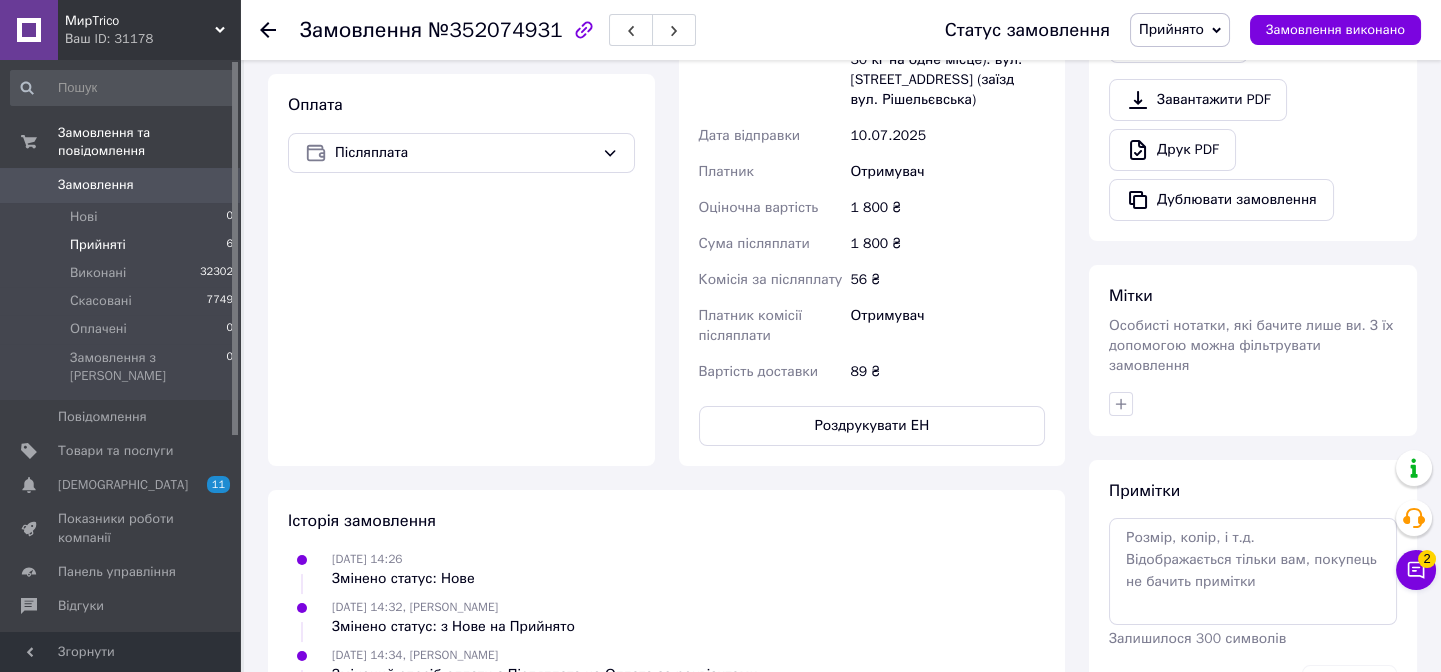 click on "Прийняті 6" at bounding box center (122, 245) 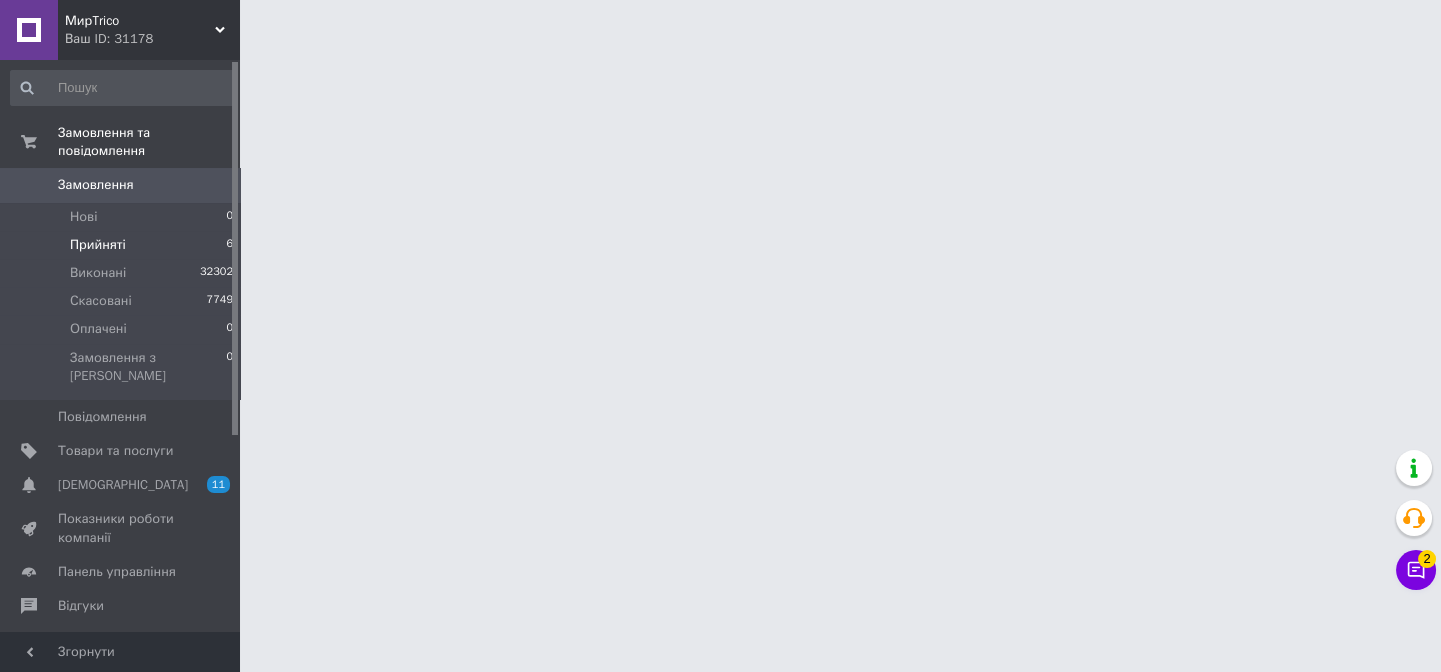 scroll, scrollTop: 0, scrollLeft: 0, axis: both 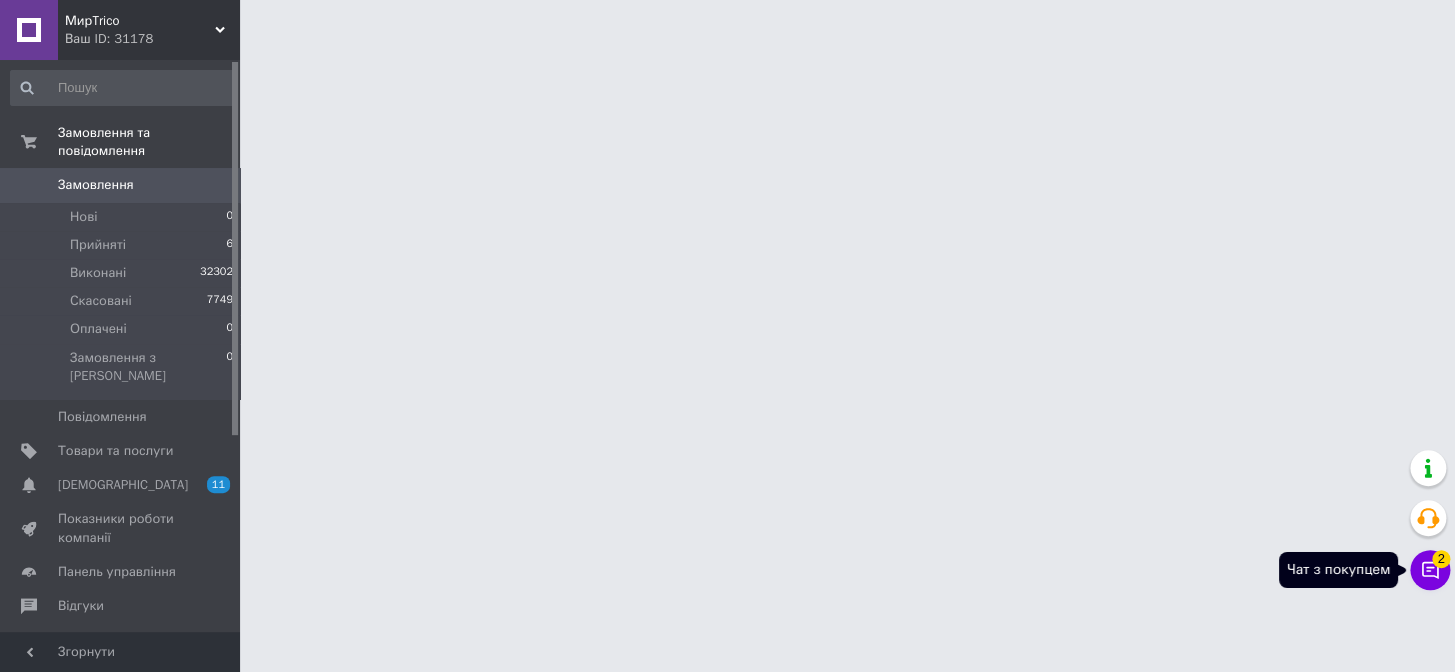 click 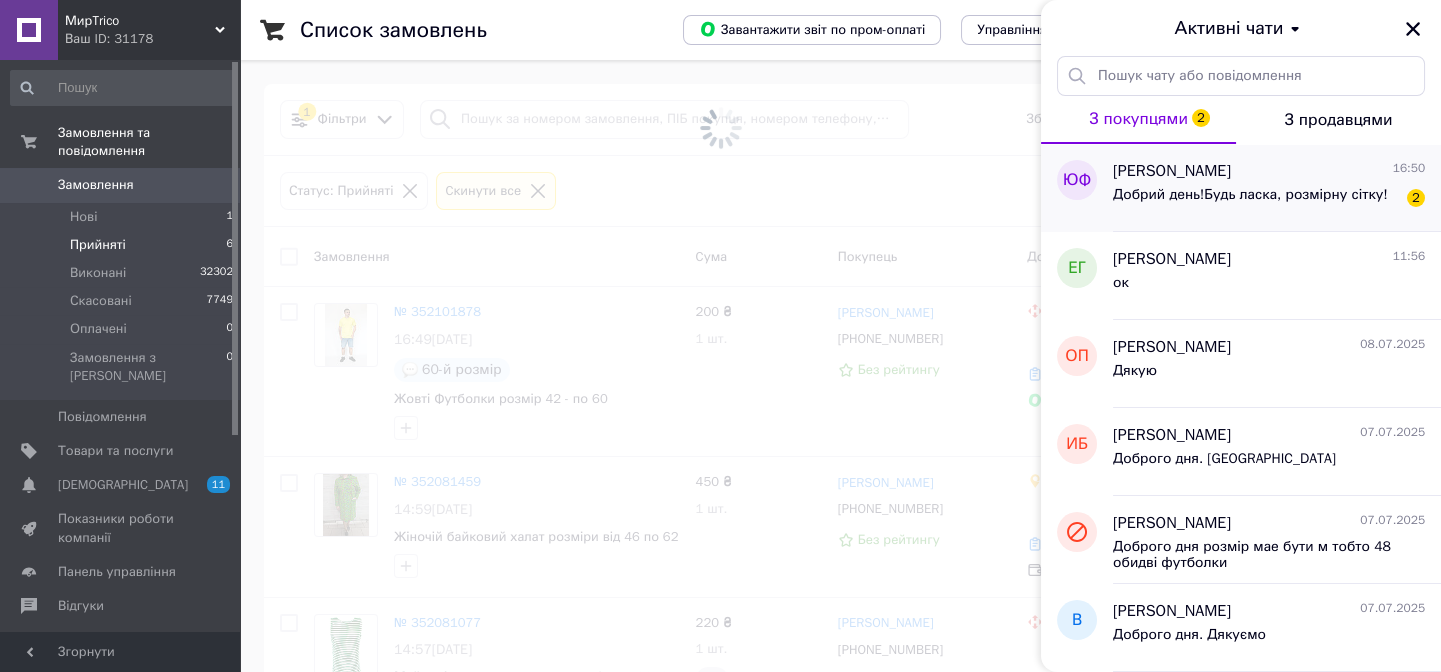 click on "Добрий день!Будь ласка, розмірну сітку!" at bounding box center (1250, 201) 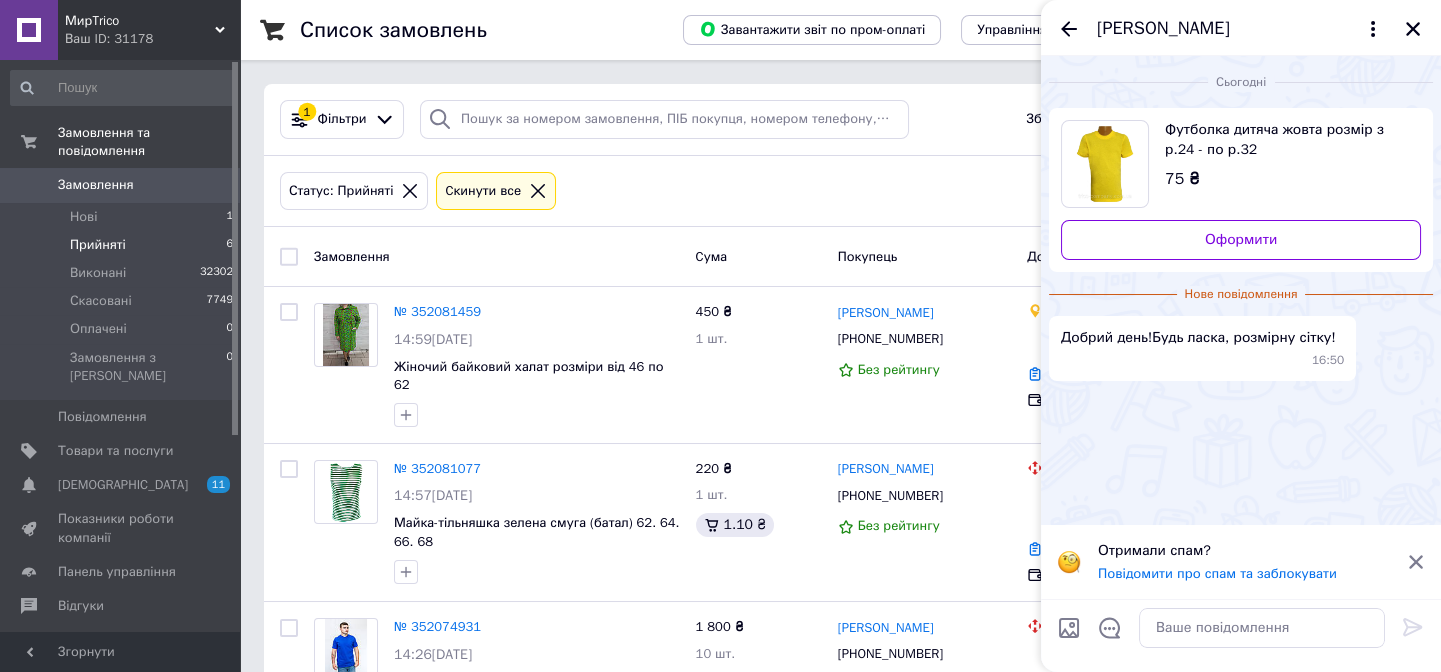 click at bounding box center [1069, 628] 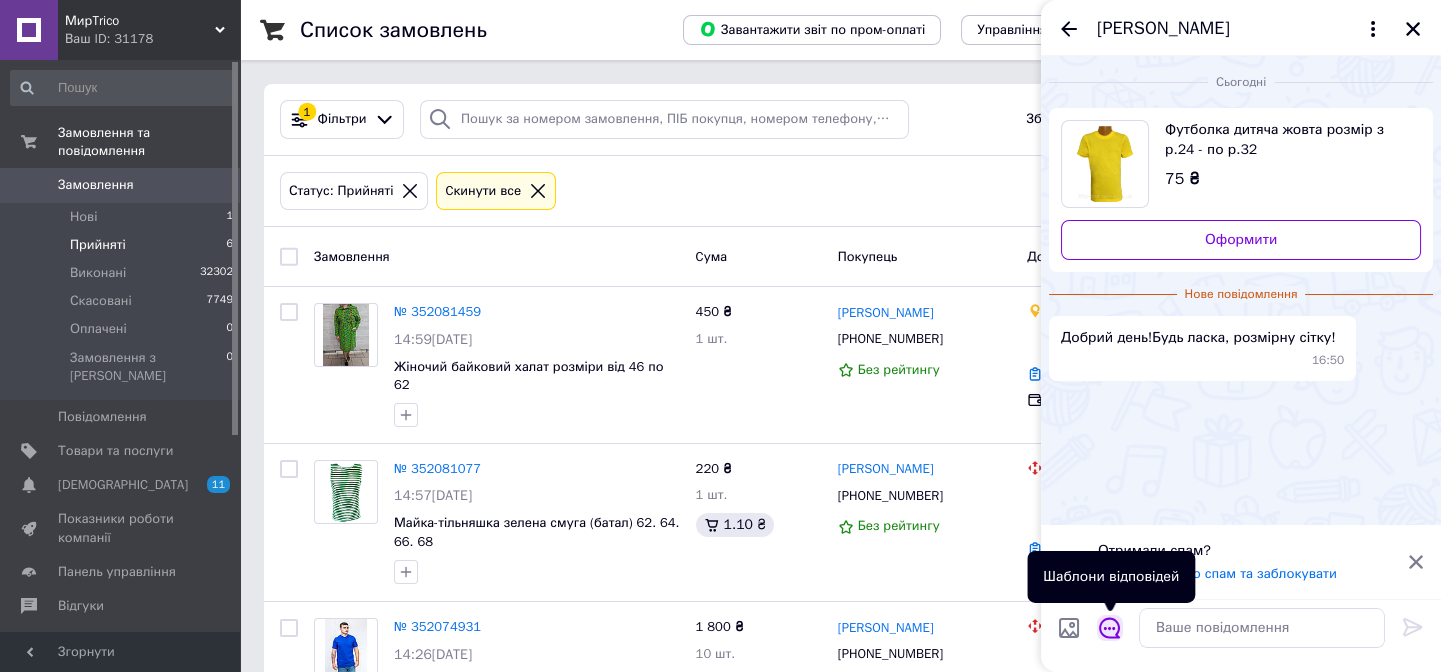 click 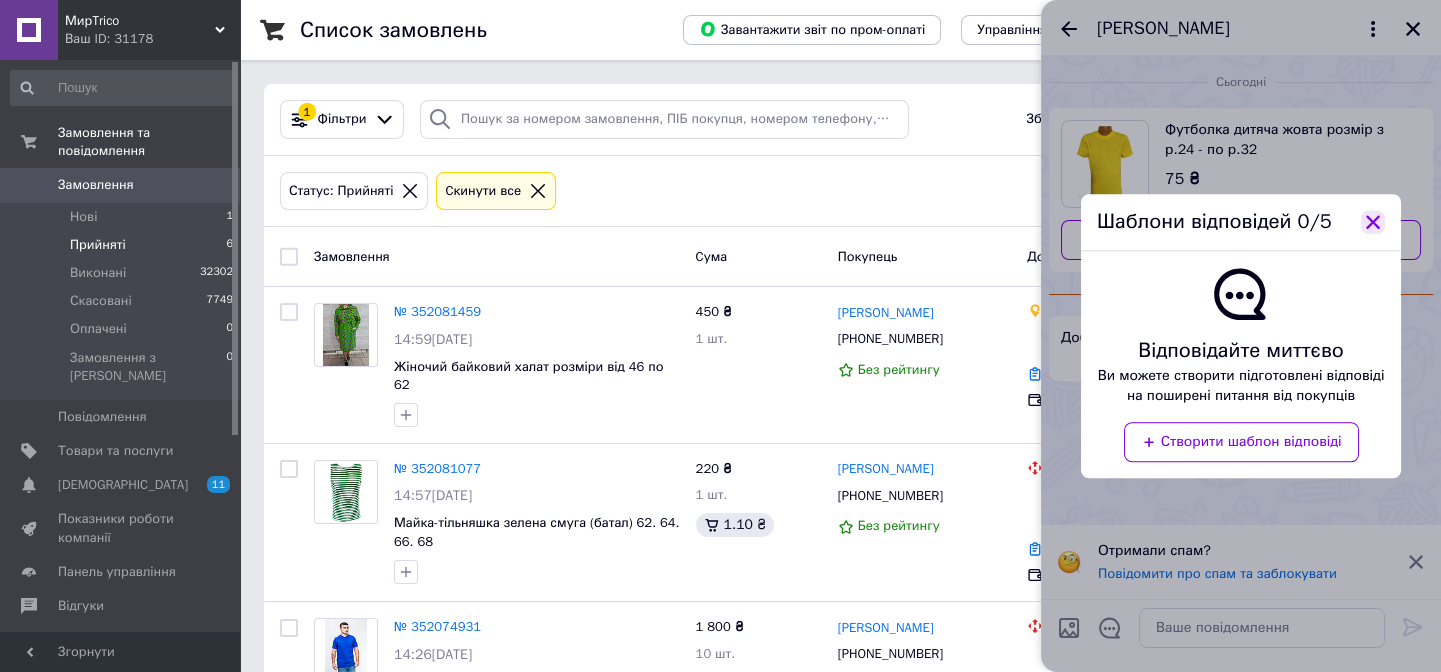 click 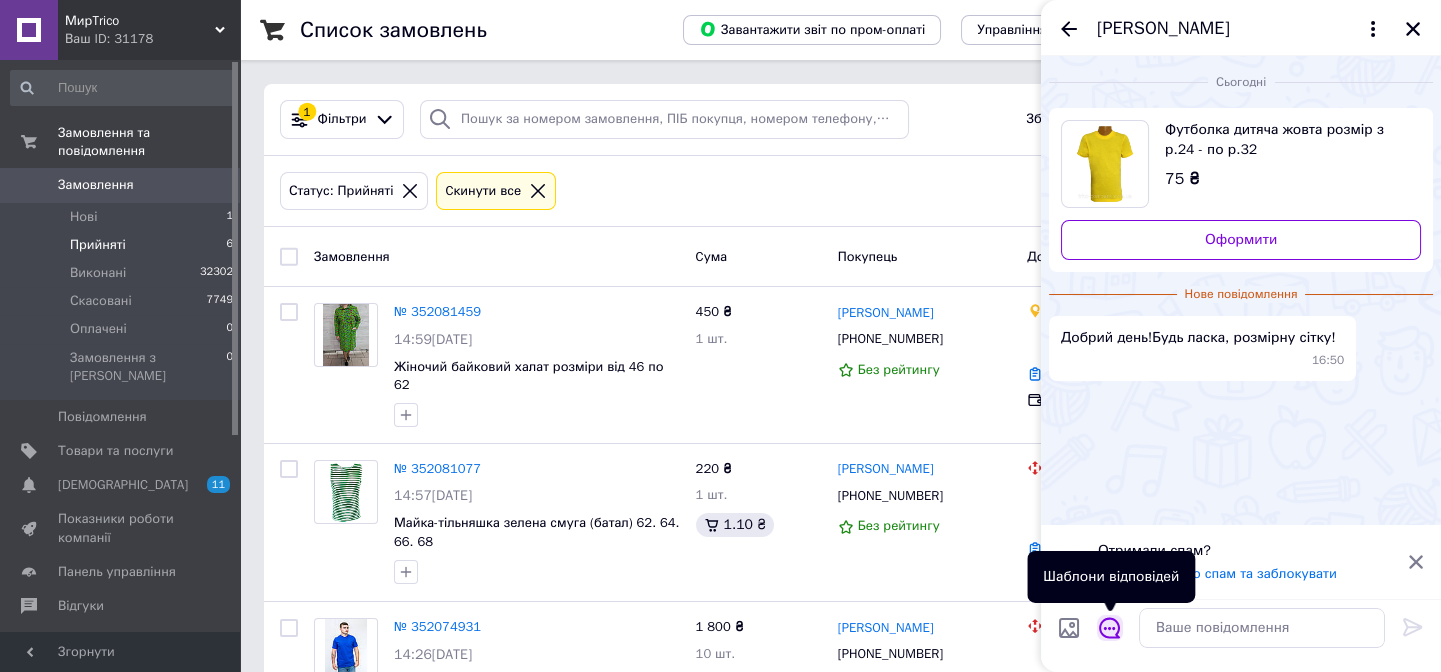 click 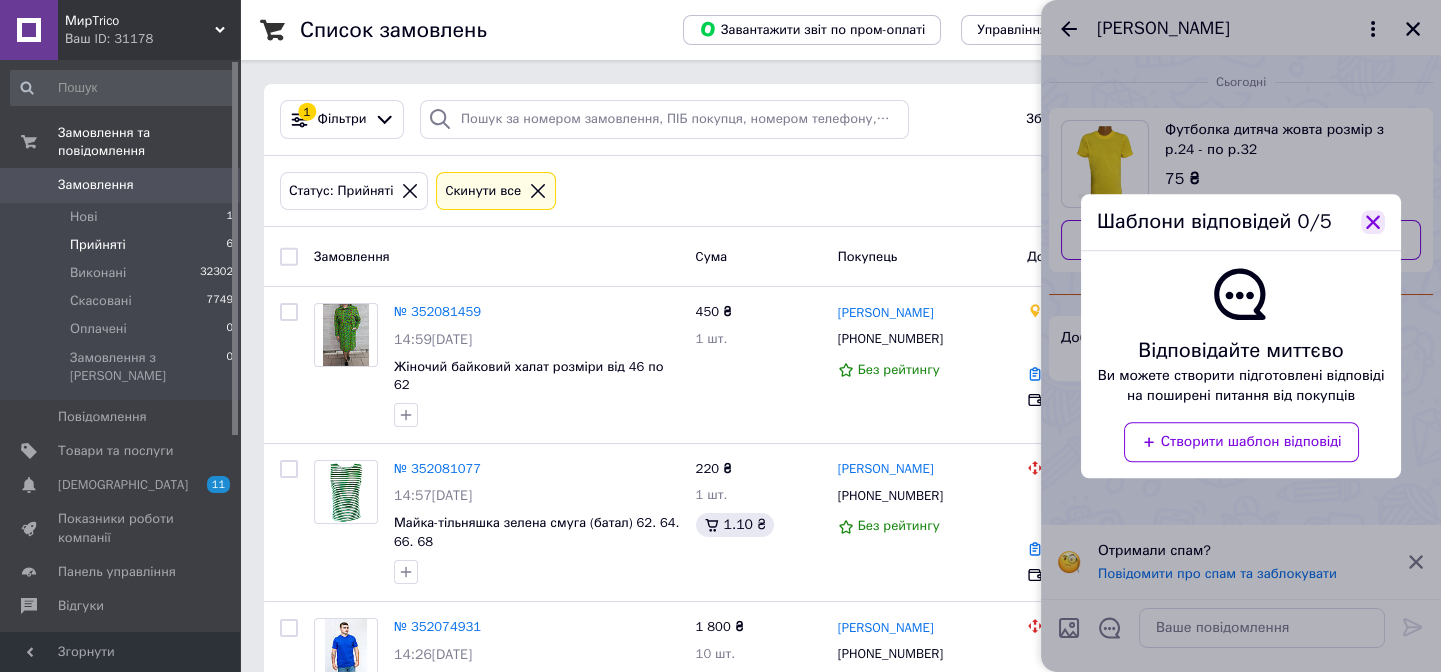 click 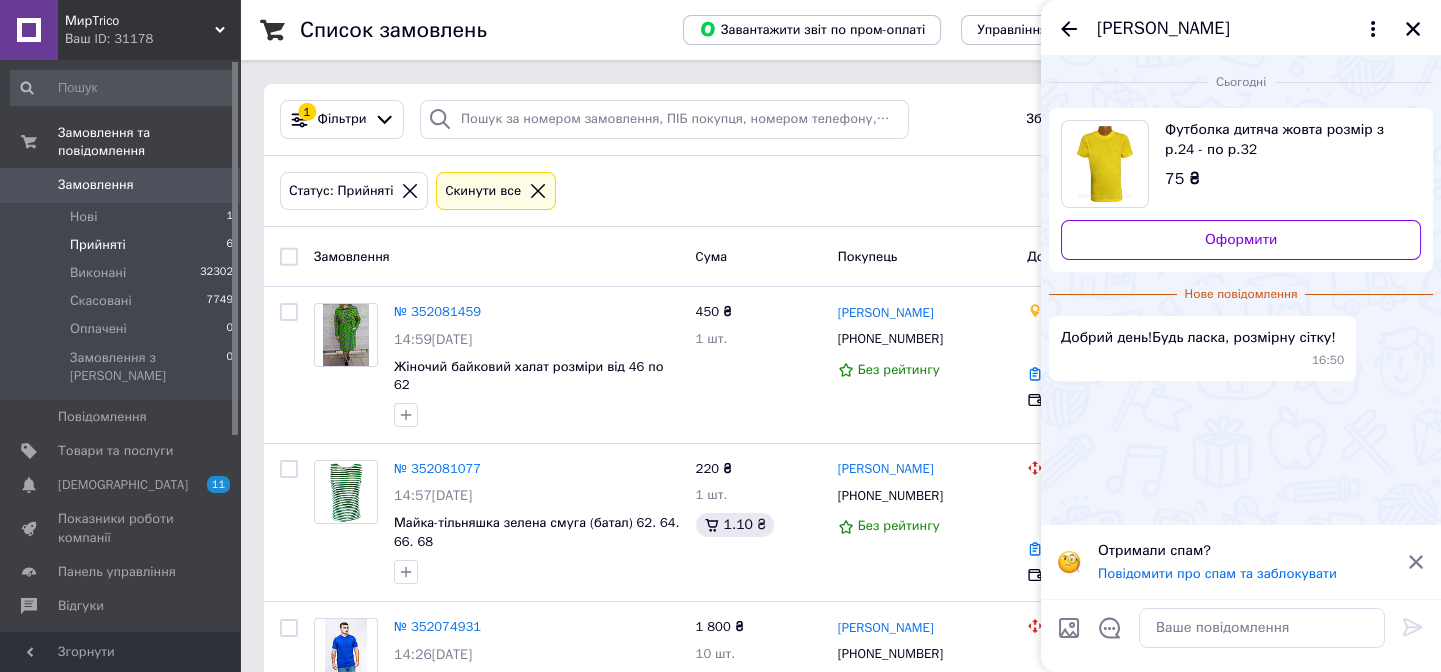 click at bounding box center (1069, 628) 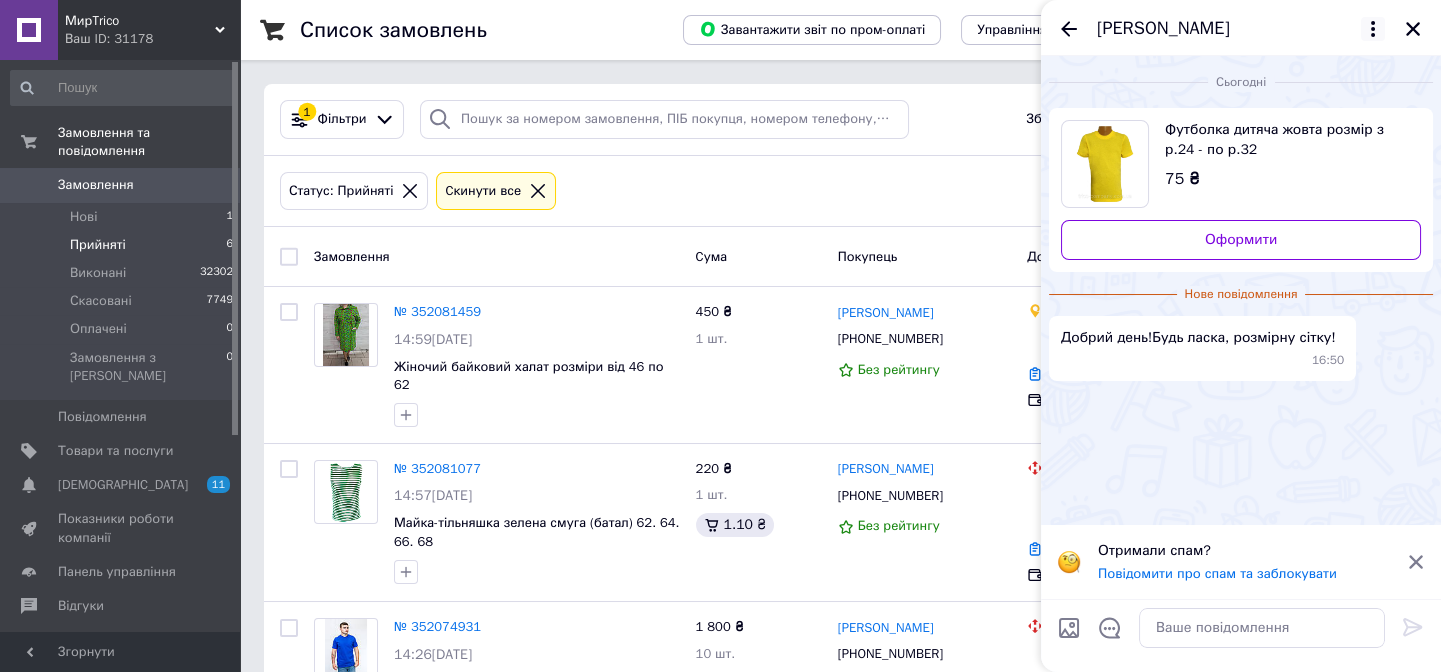 click 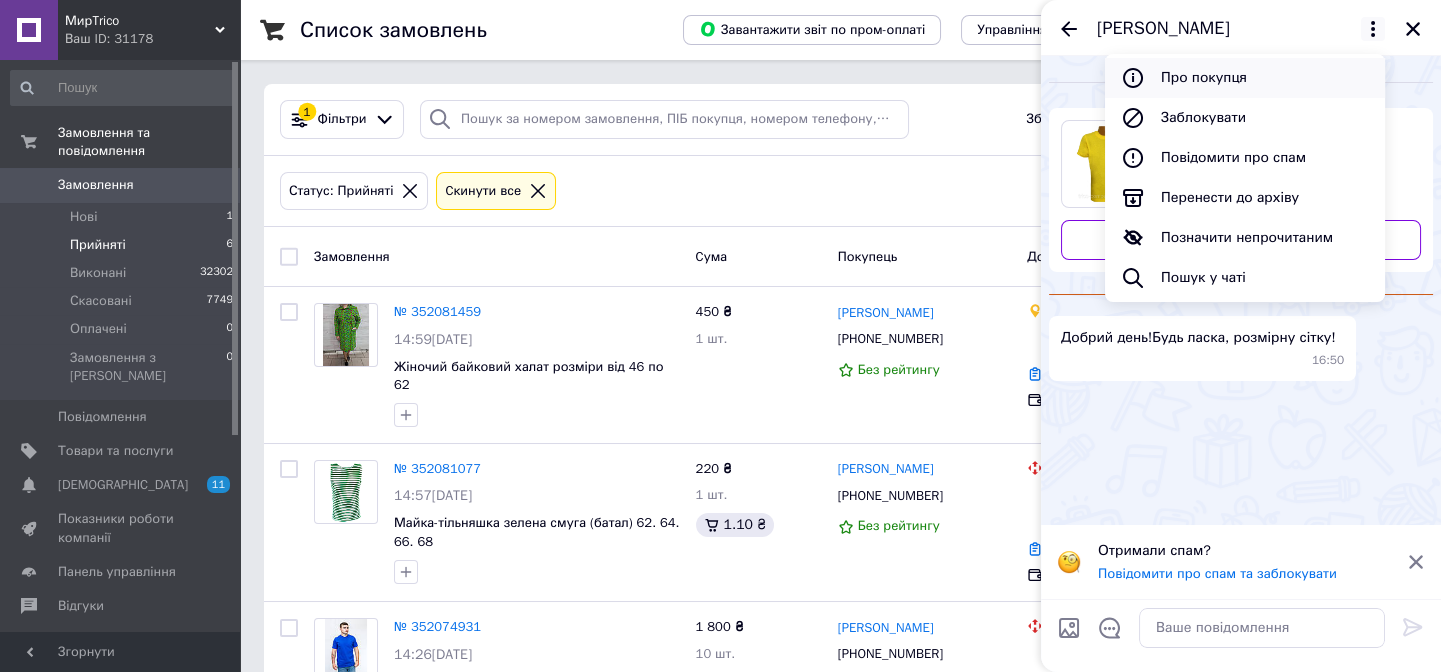 click on "Про покупця" at bounding box center [1245, 78] 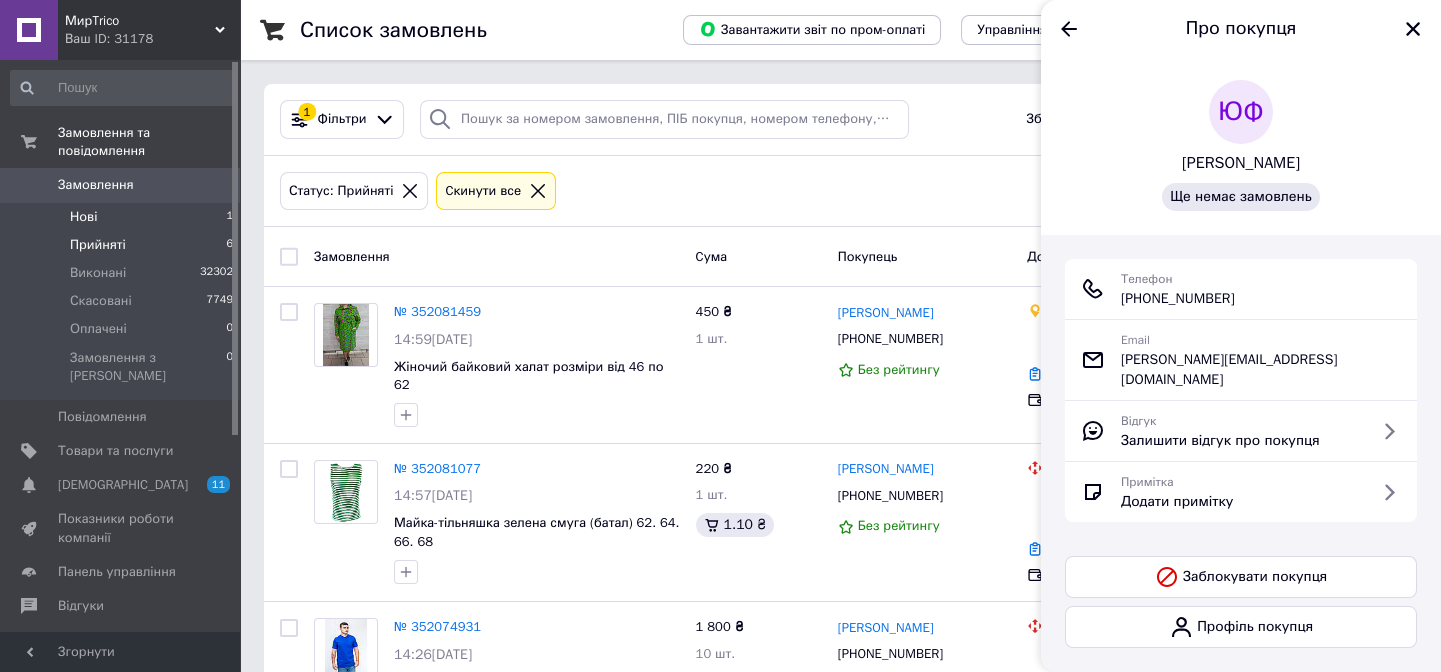 click on "Нові 1" at bounding box center (122, 217) 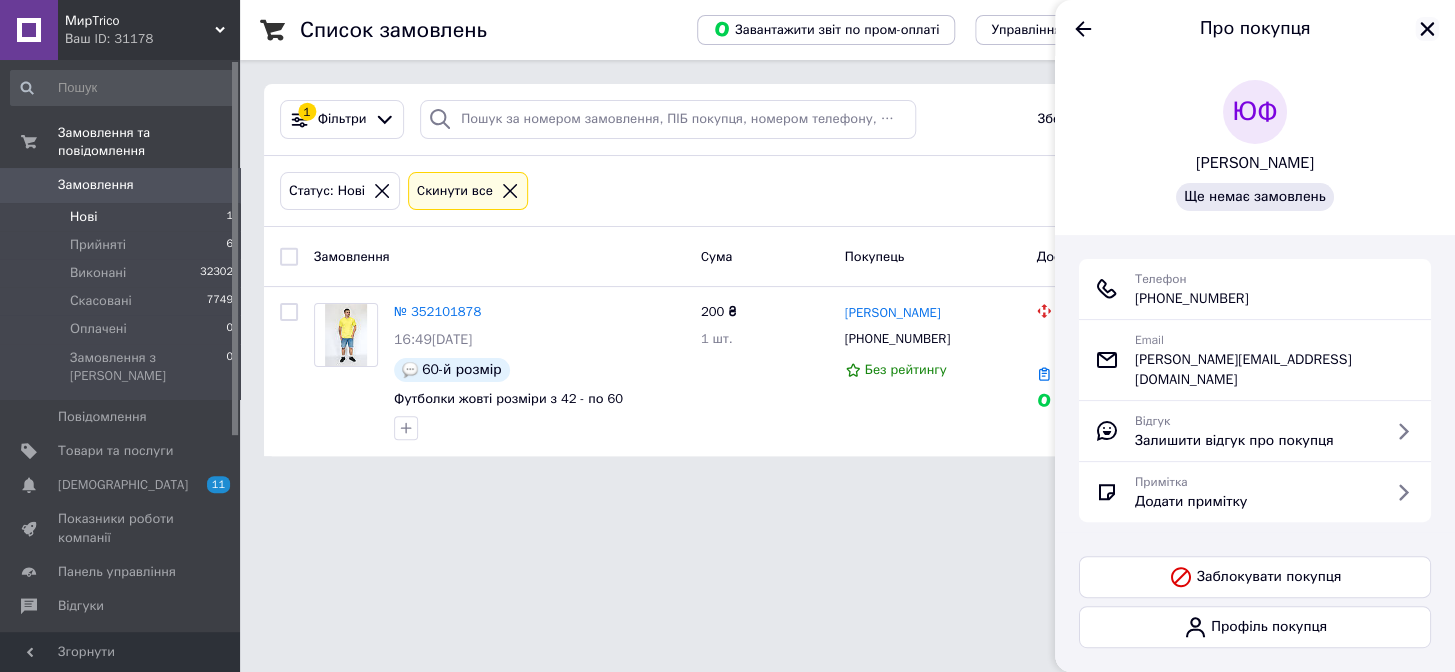 click on "Про покупця" at bounding box center [1255, 28] 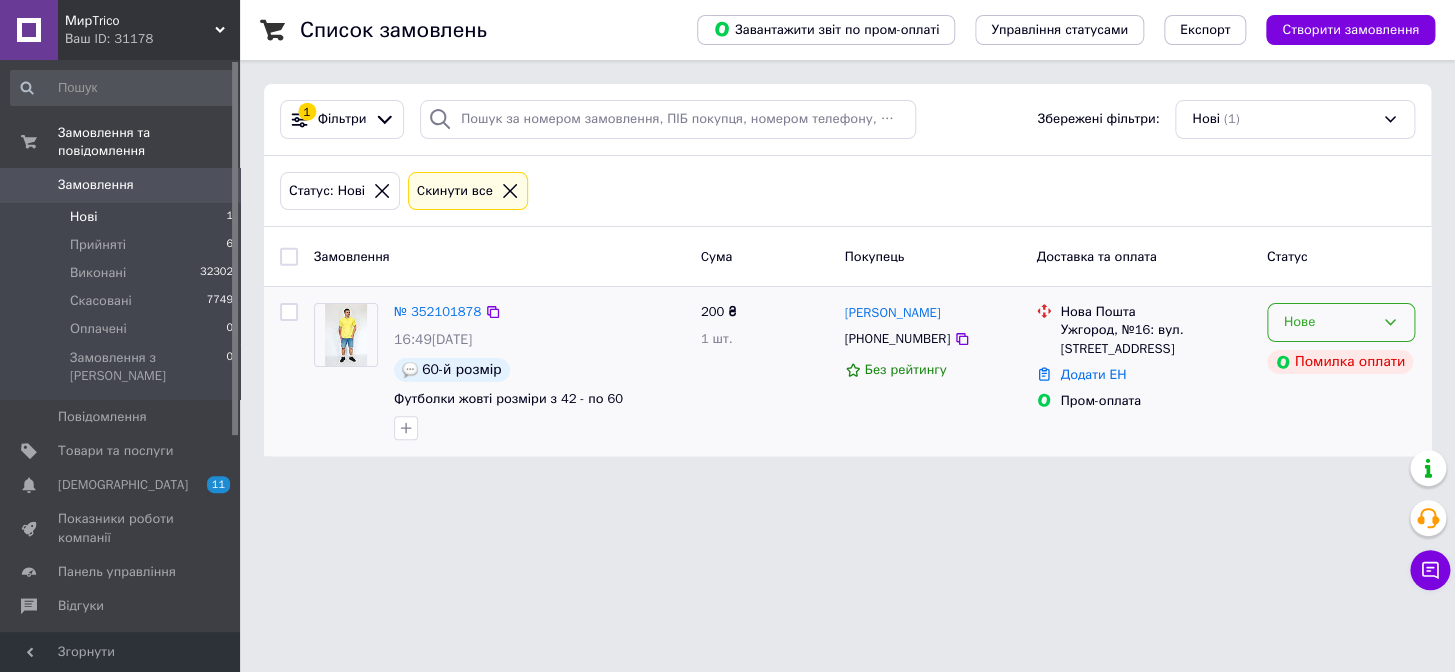 click on "Нове" at bounding box center (1329, 322) 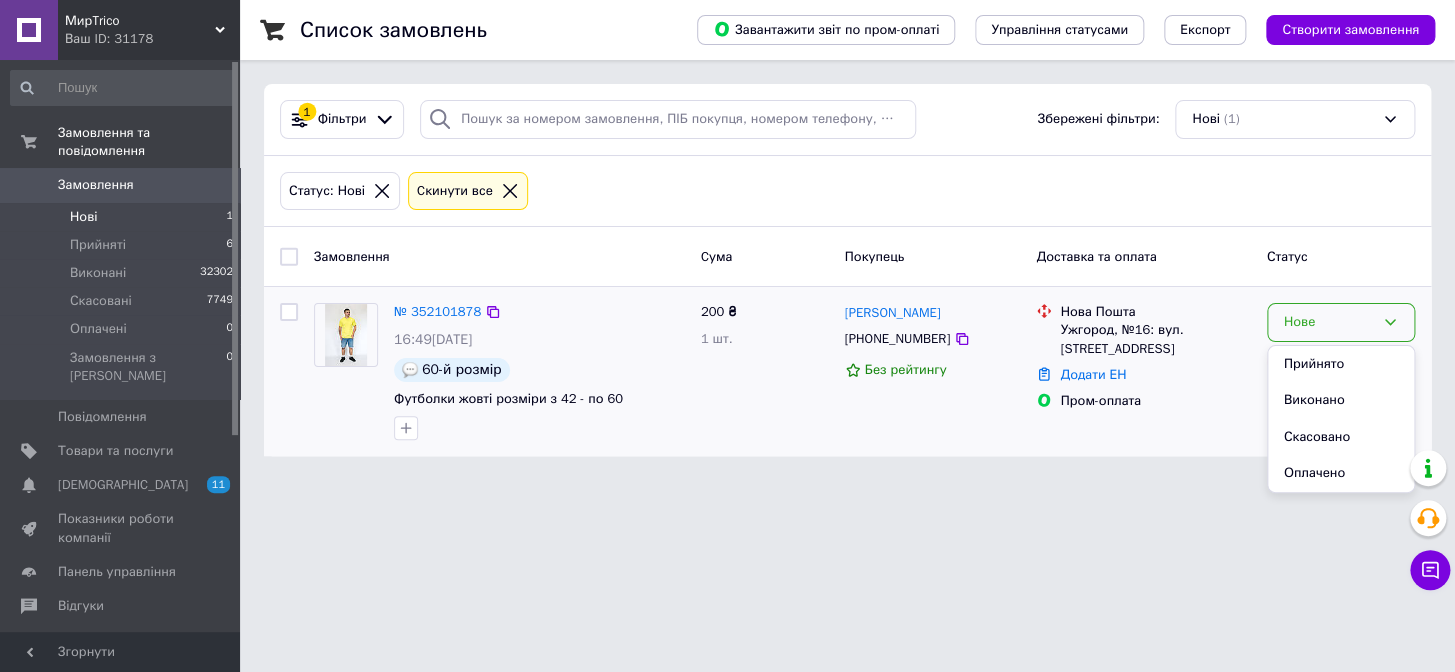 click on "Прийнято" at bounding box center [1341, 364] 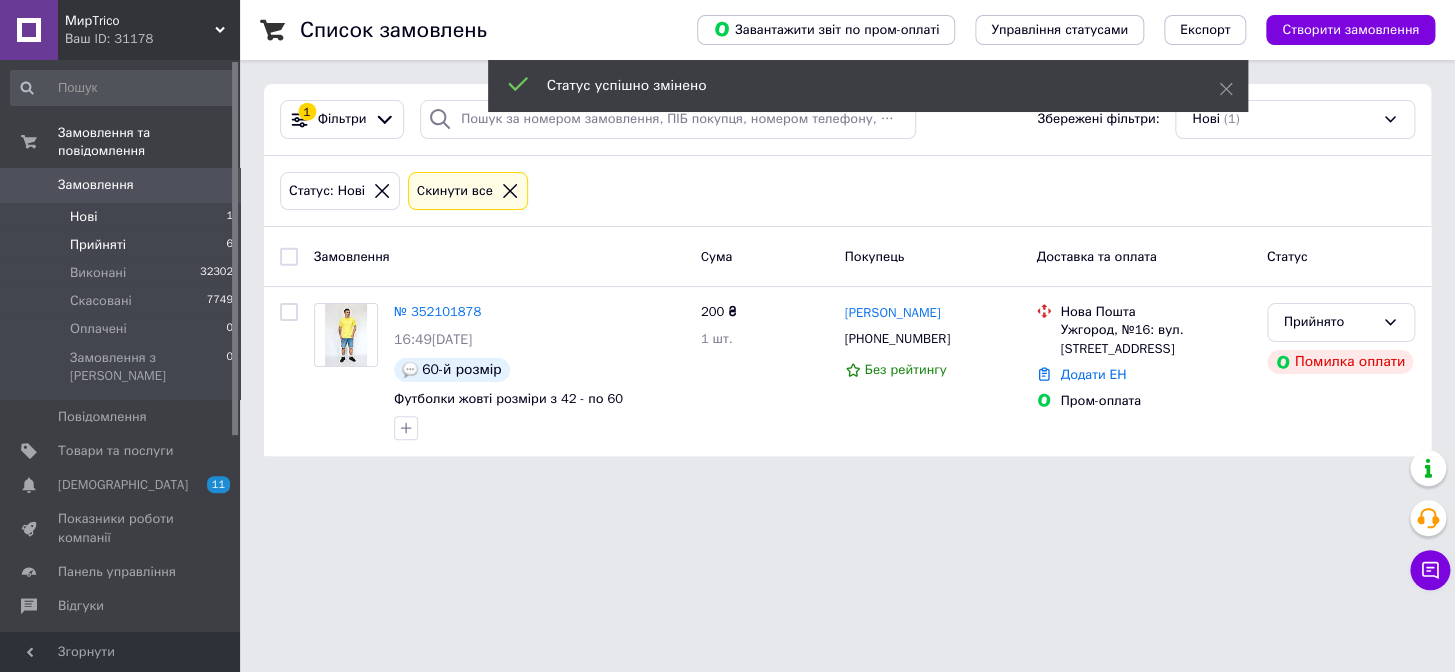 click on "Прийняті" at bounding box center [98, 245] 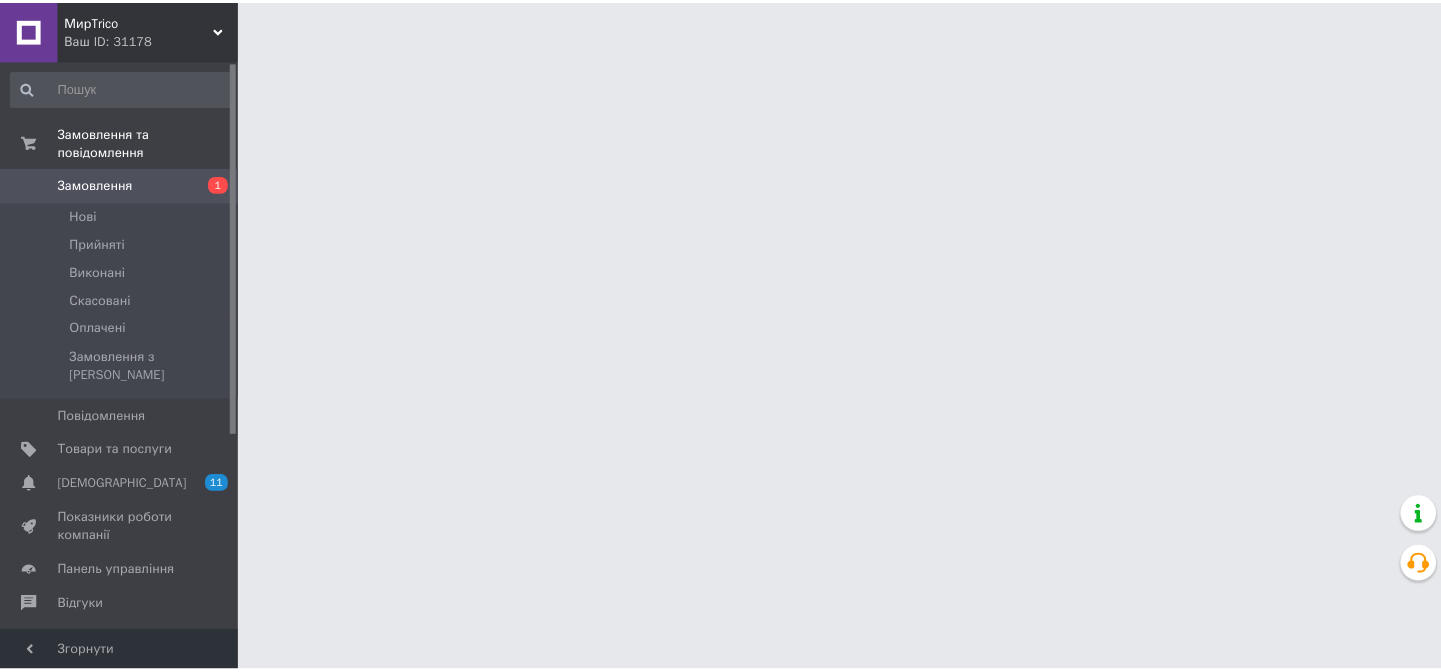 scroll, scrollTop: 0, scrollLeft: 0, axis: both 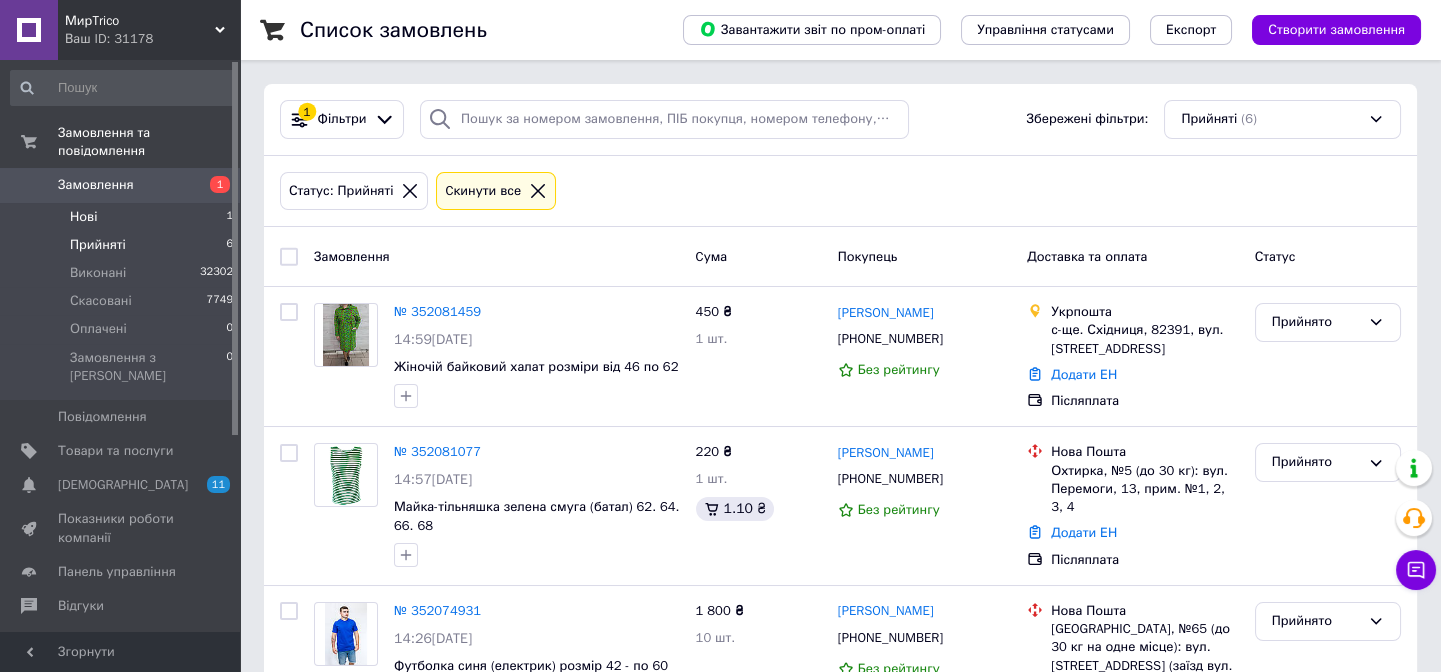click on "Нові 1" at bounding box center (122, 217) 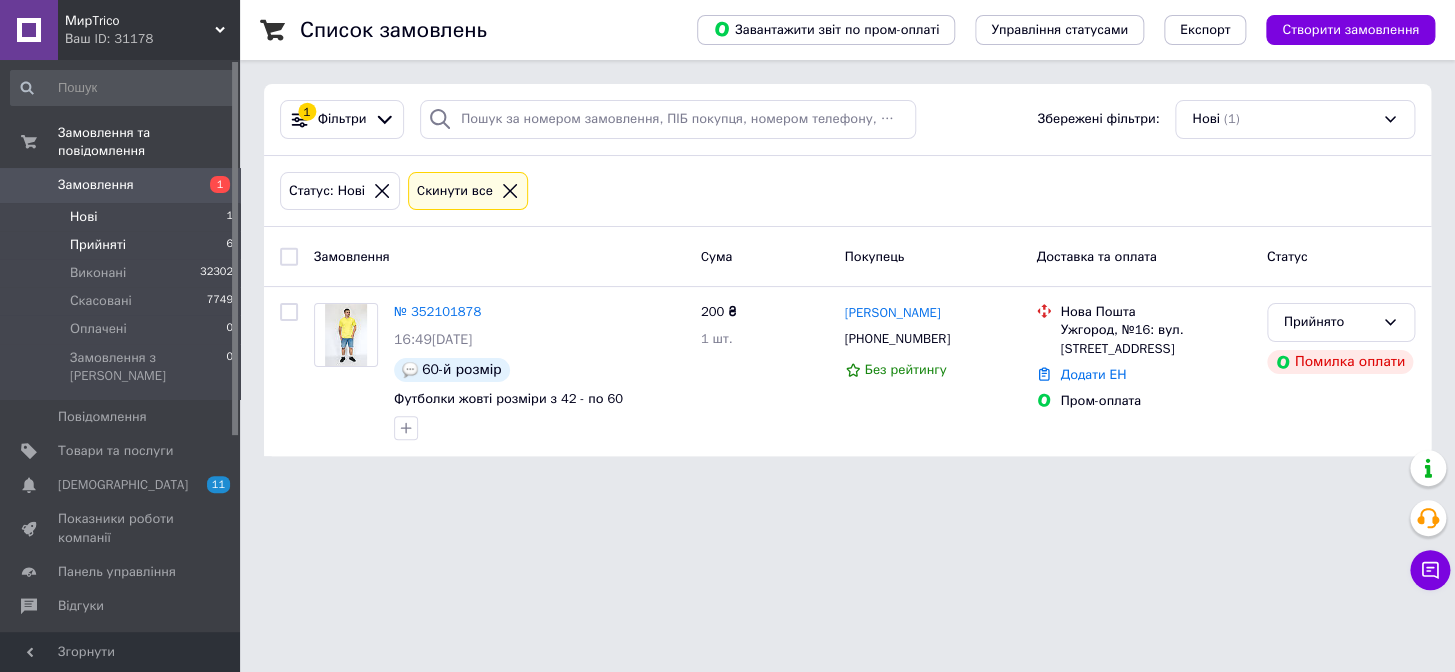 click on "Прийняті" at bounding box center [98, 245] 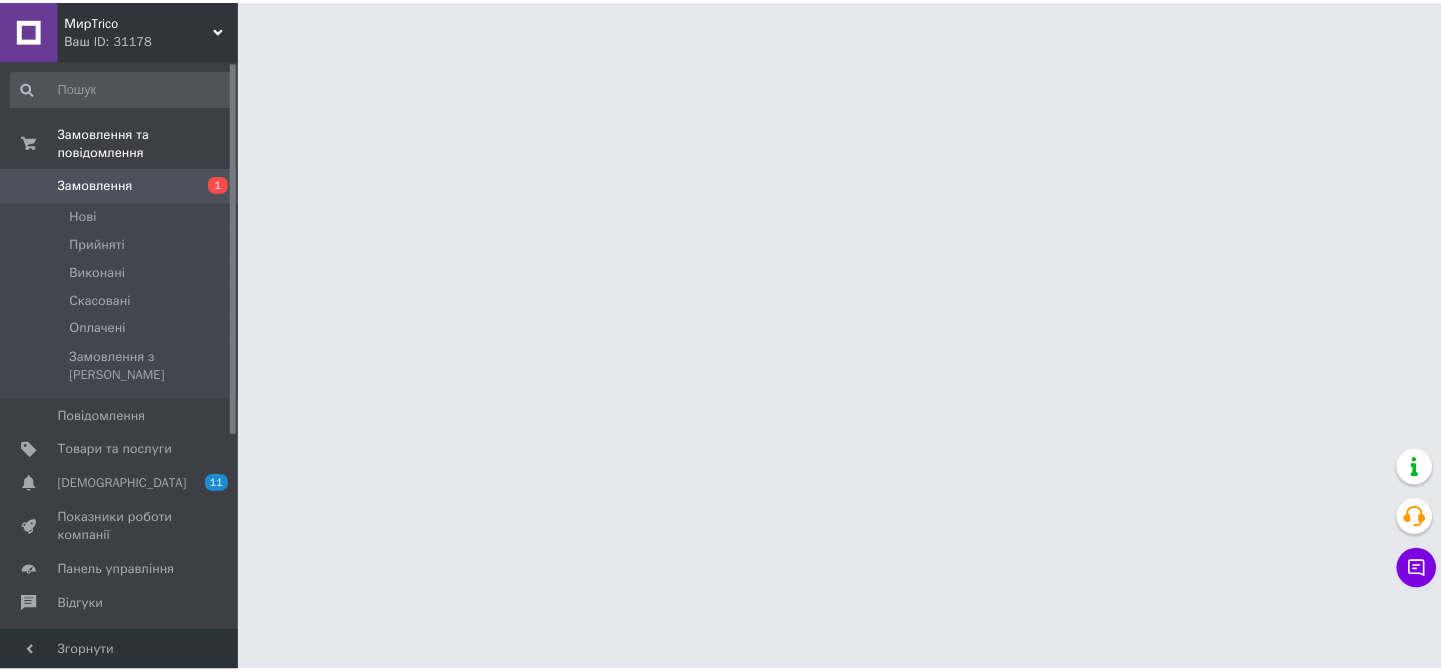 scroll, scrollTop: 0, scrollLeft: 0, axis: both 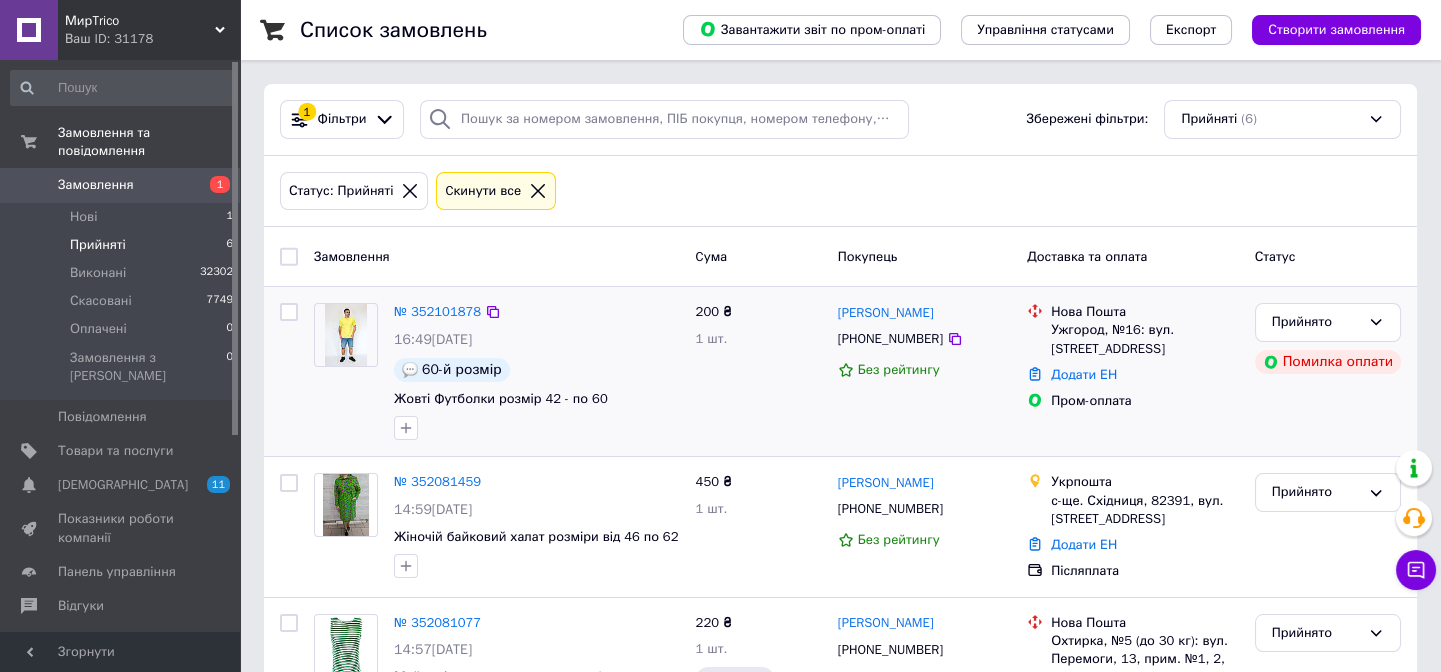 click on "Прийнято Помилка оплати" at bounding box center [1328, 371] 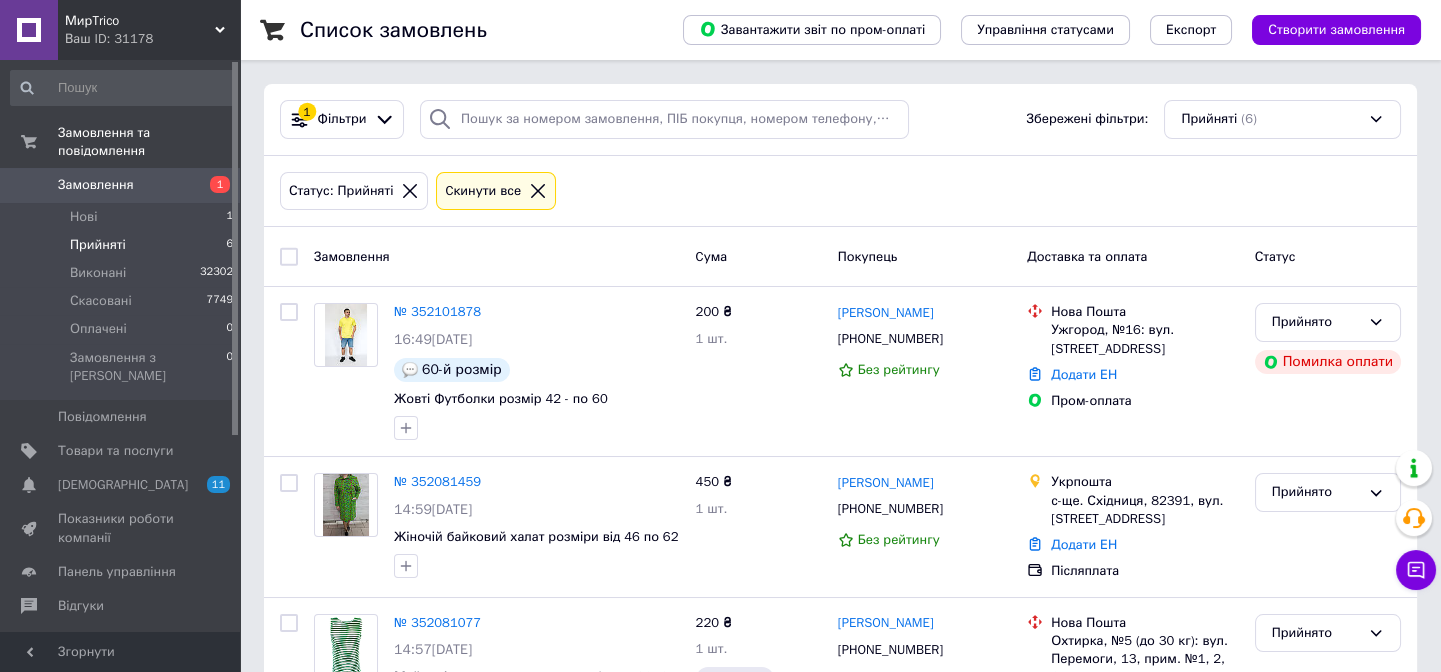click on "Прийняті 6" at bounding box center [122, 245] 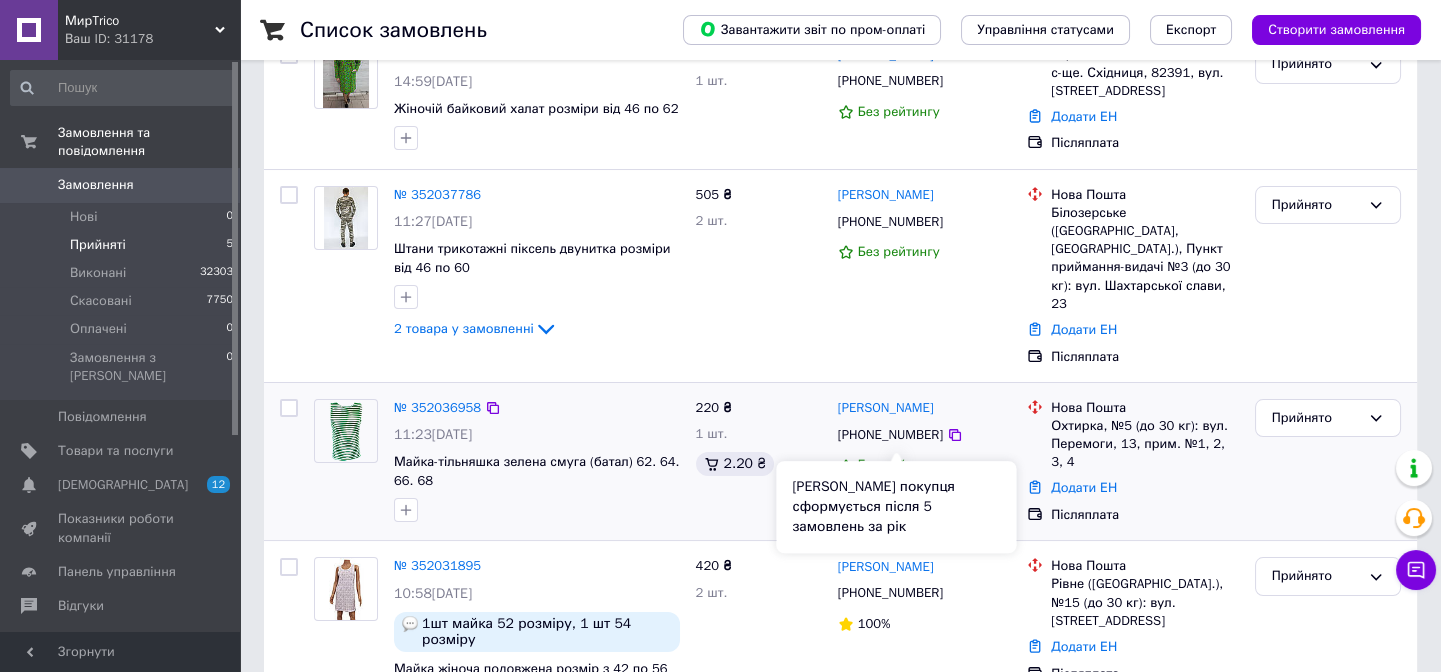 scroll, scrollTop: 479, scrollLeft: 0, axis: vertical 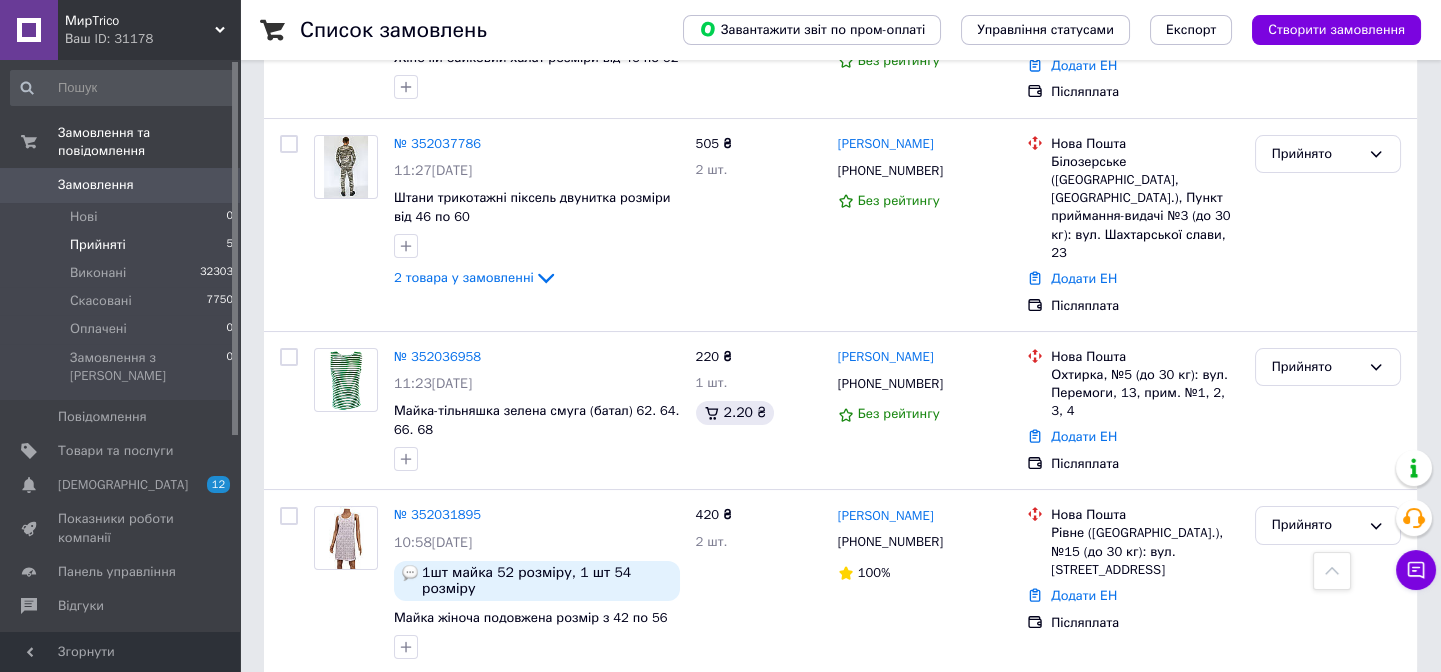 click on "Прийняті" at bounding box center [98, 245] 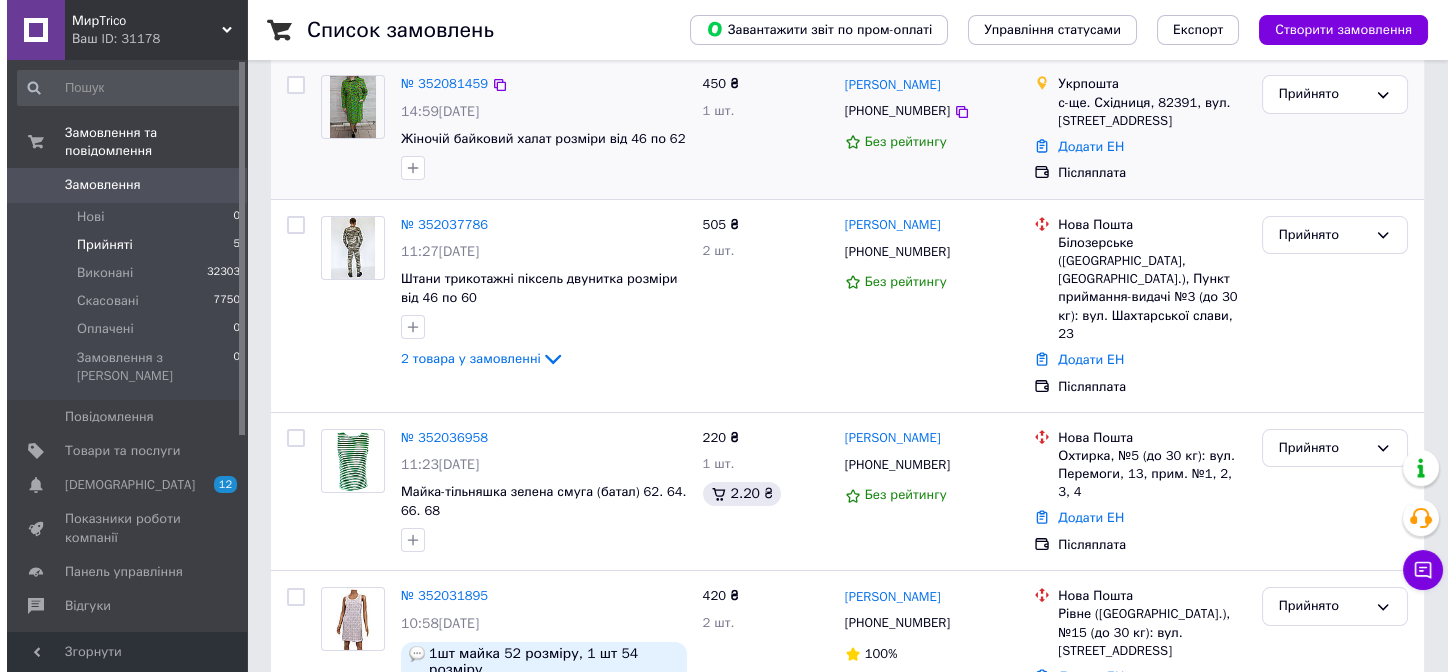 scroll, scrollTop: 479, scrollLeft: 0, axis: vertical 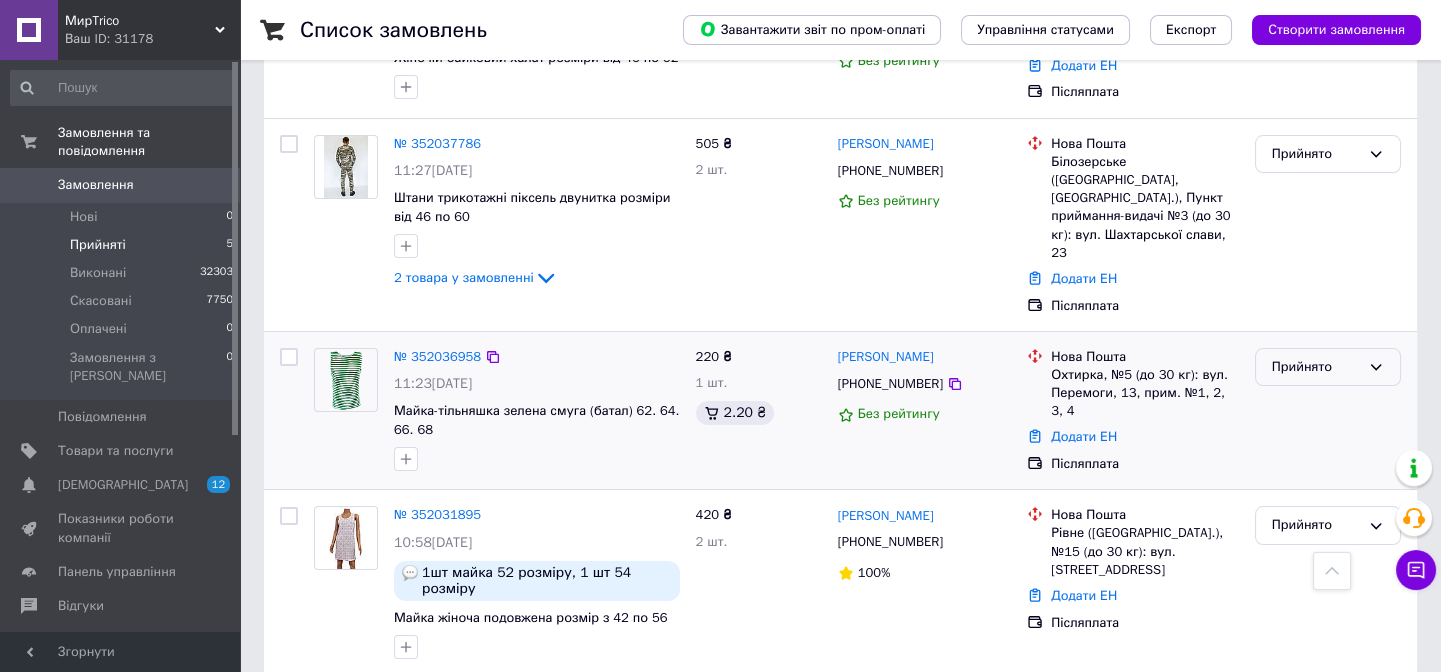 click on "Прийнято" at bounding box center [1316, 367] 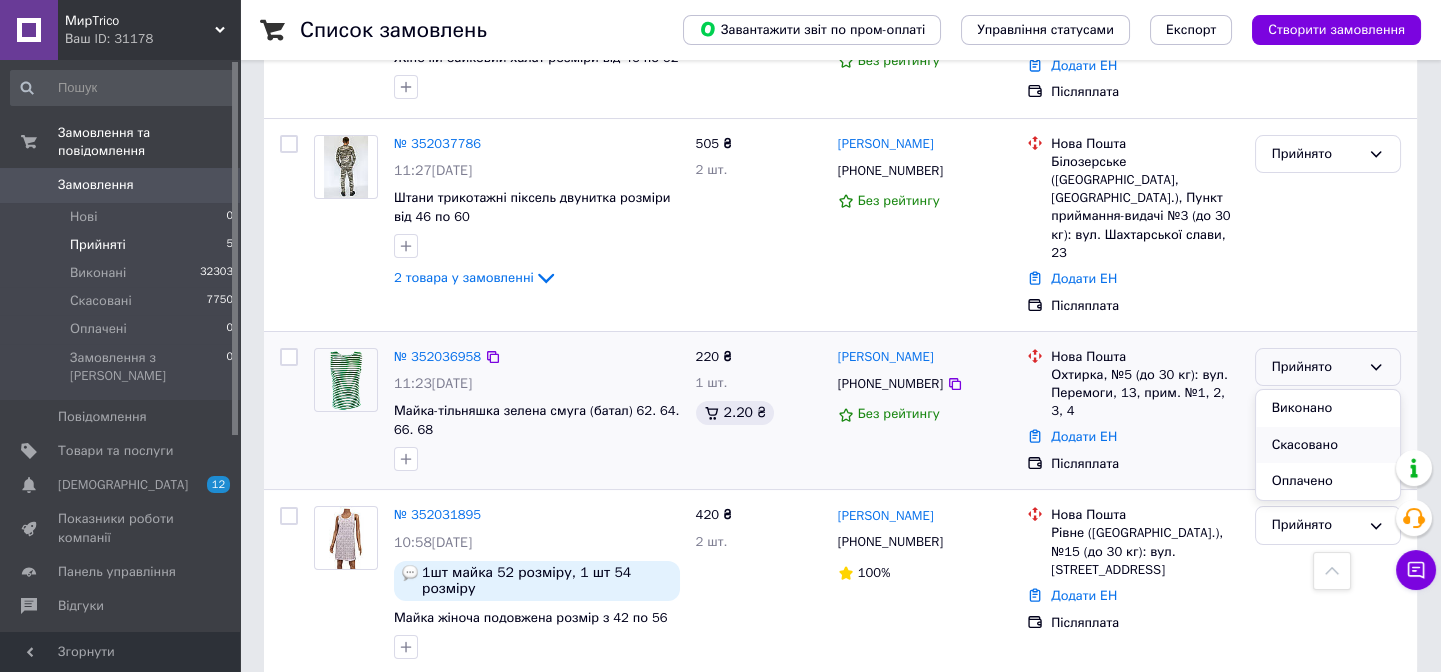 click on "Скасовано" at bounding box center [1328, 445] 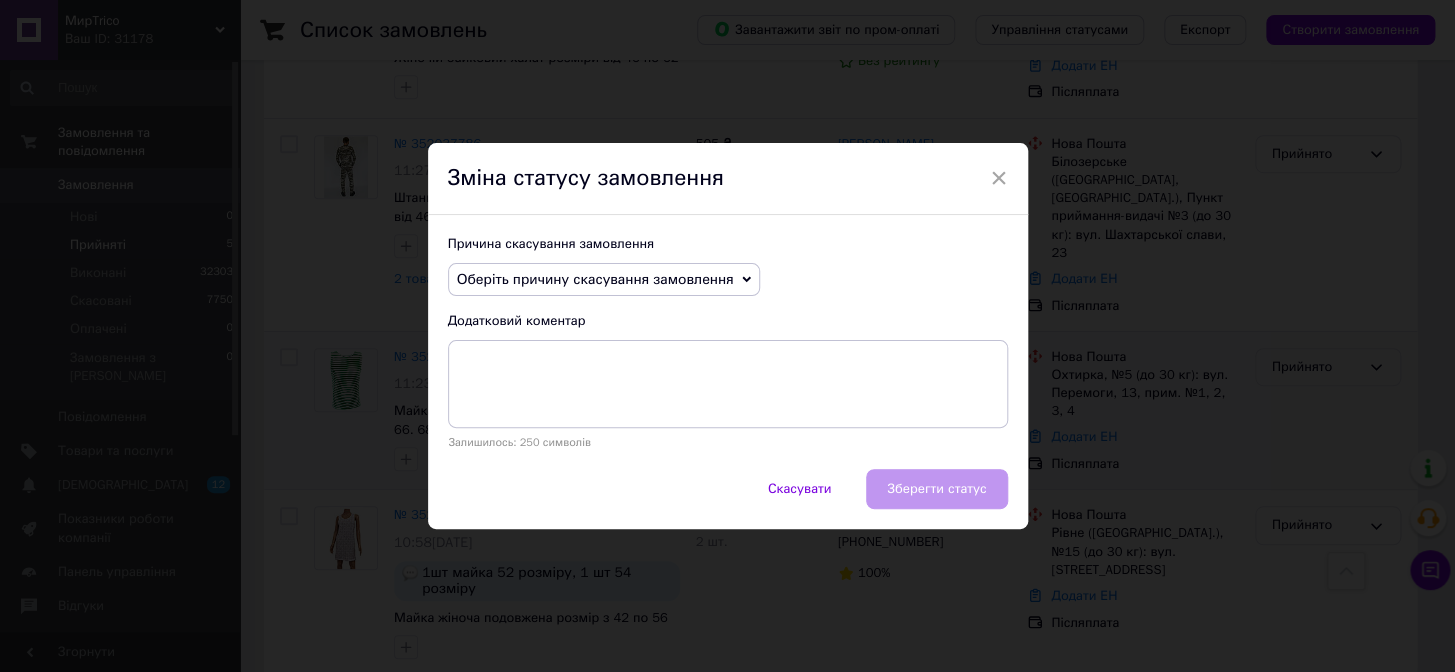 click on "Оберіть причину скасування замовлення" at bounding box center [595, 279] 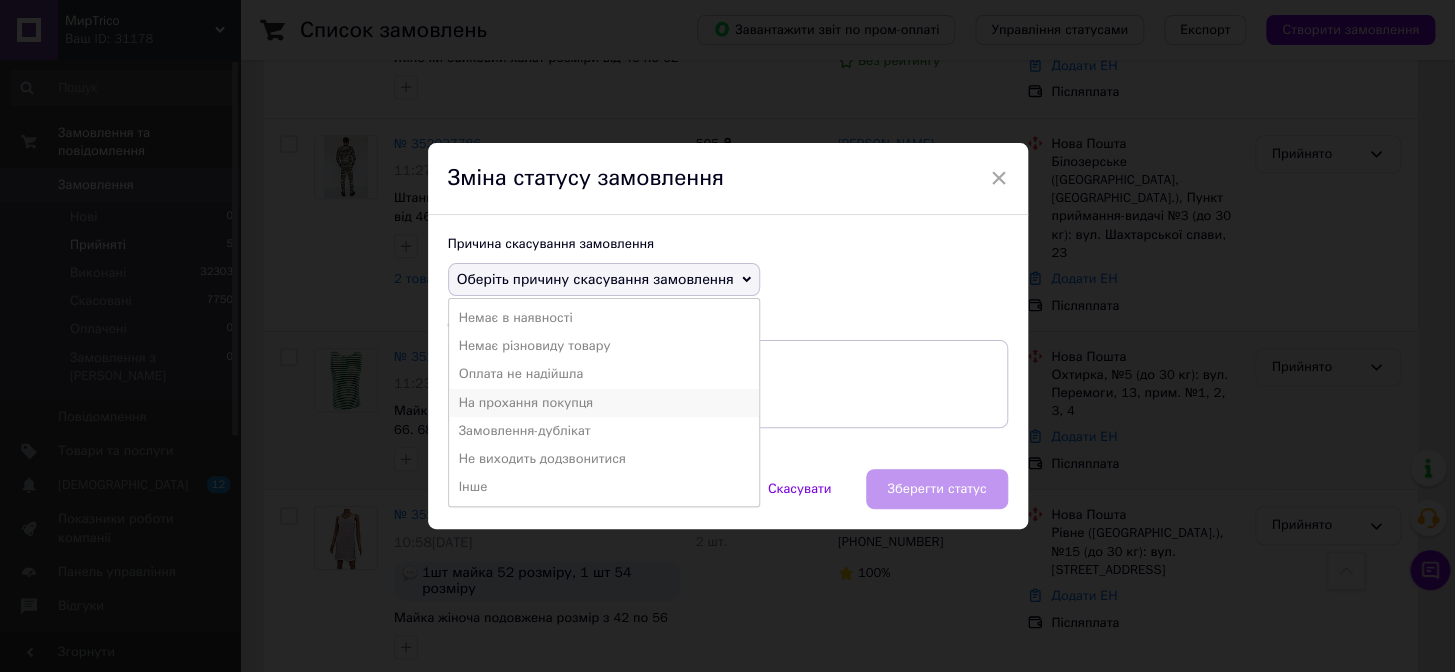click on "На прохання покупця" at bounding box center [604, 403] 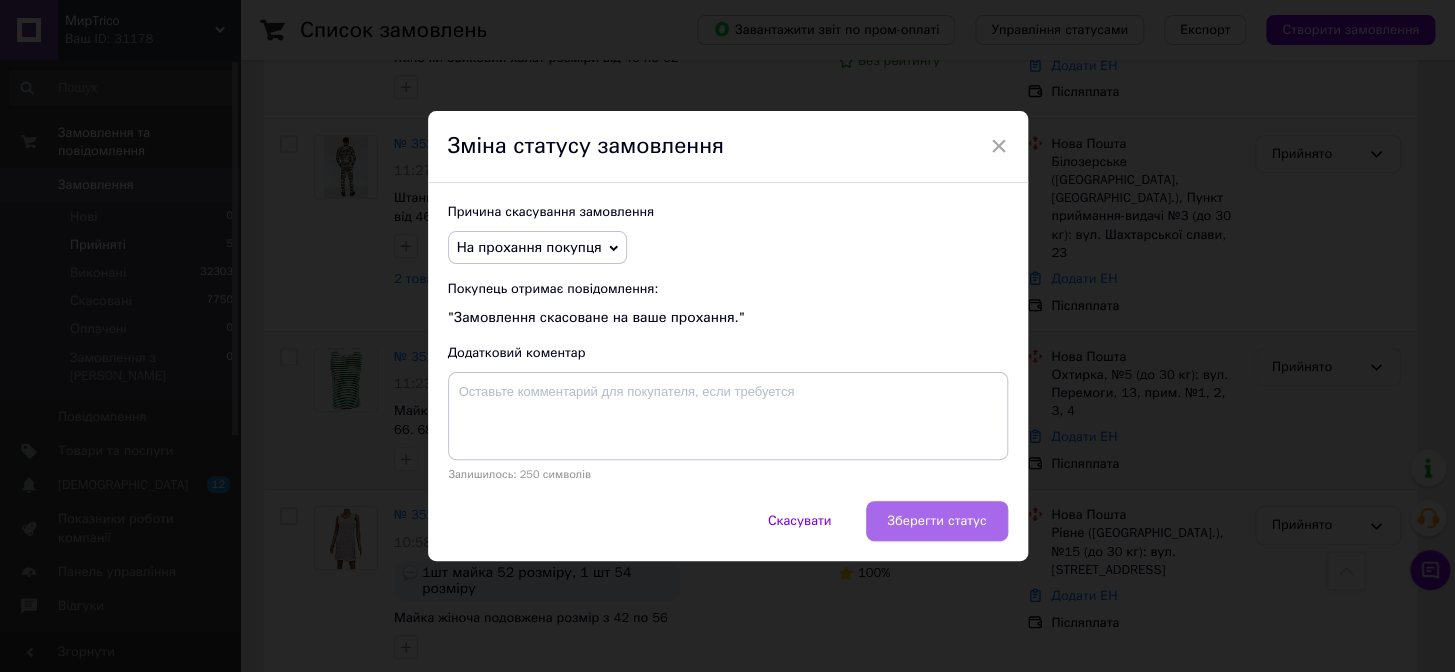 click on "Зберегти статус" at bounding box center (936, 521) 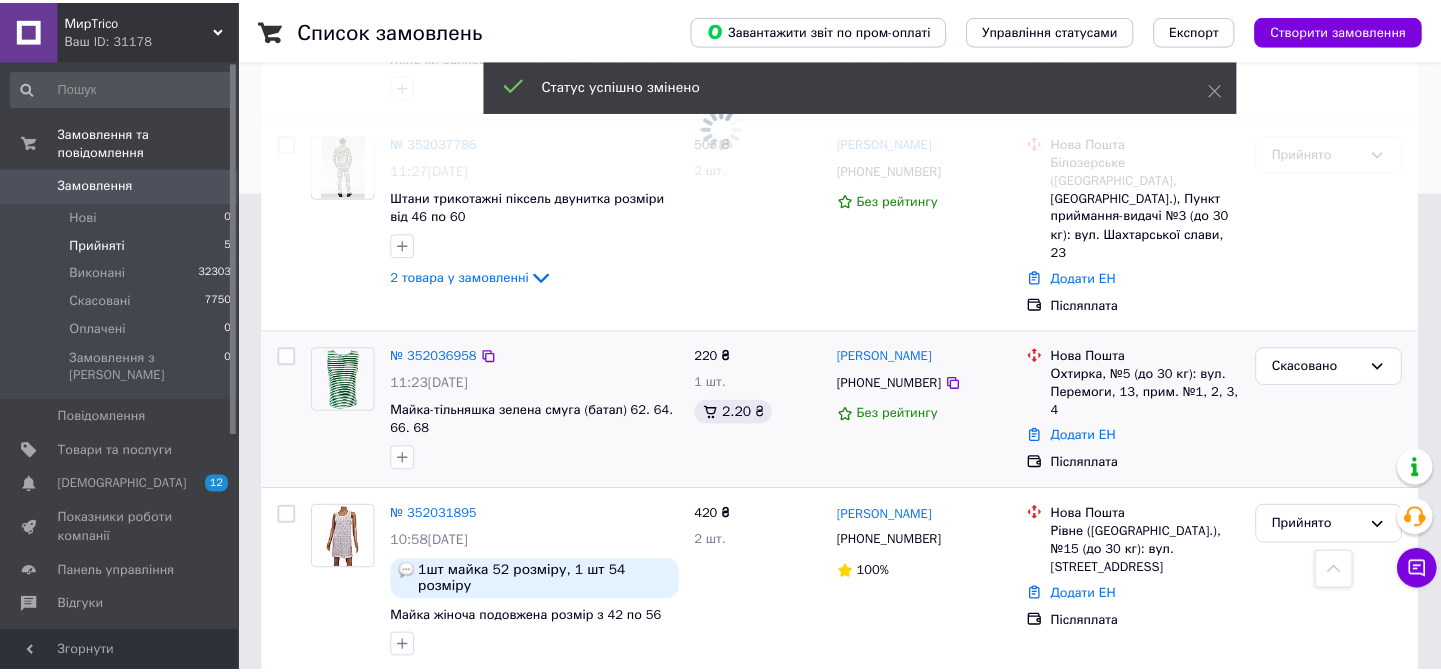 scroll, scrollTop: 463, scrollLeft: 0, axis: vertical 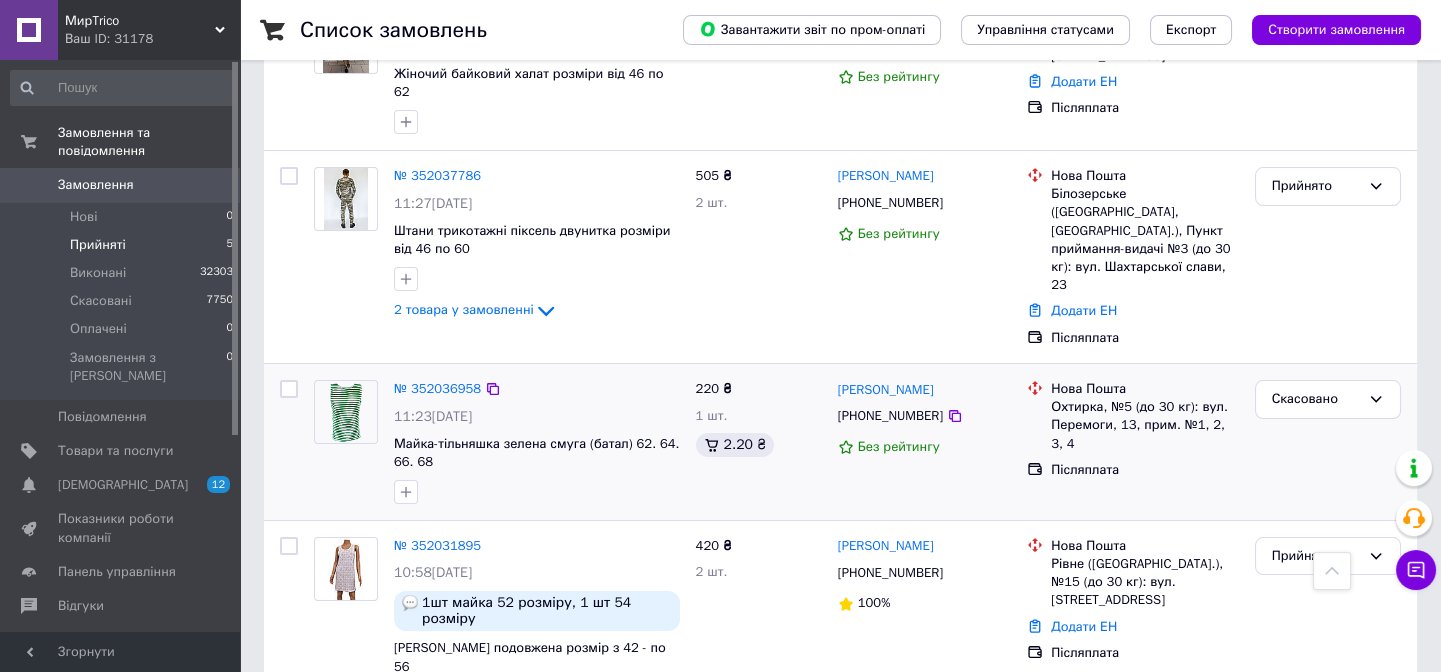 click on "Прийняті" at bounding box center (98, 245) 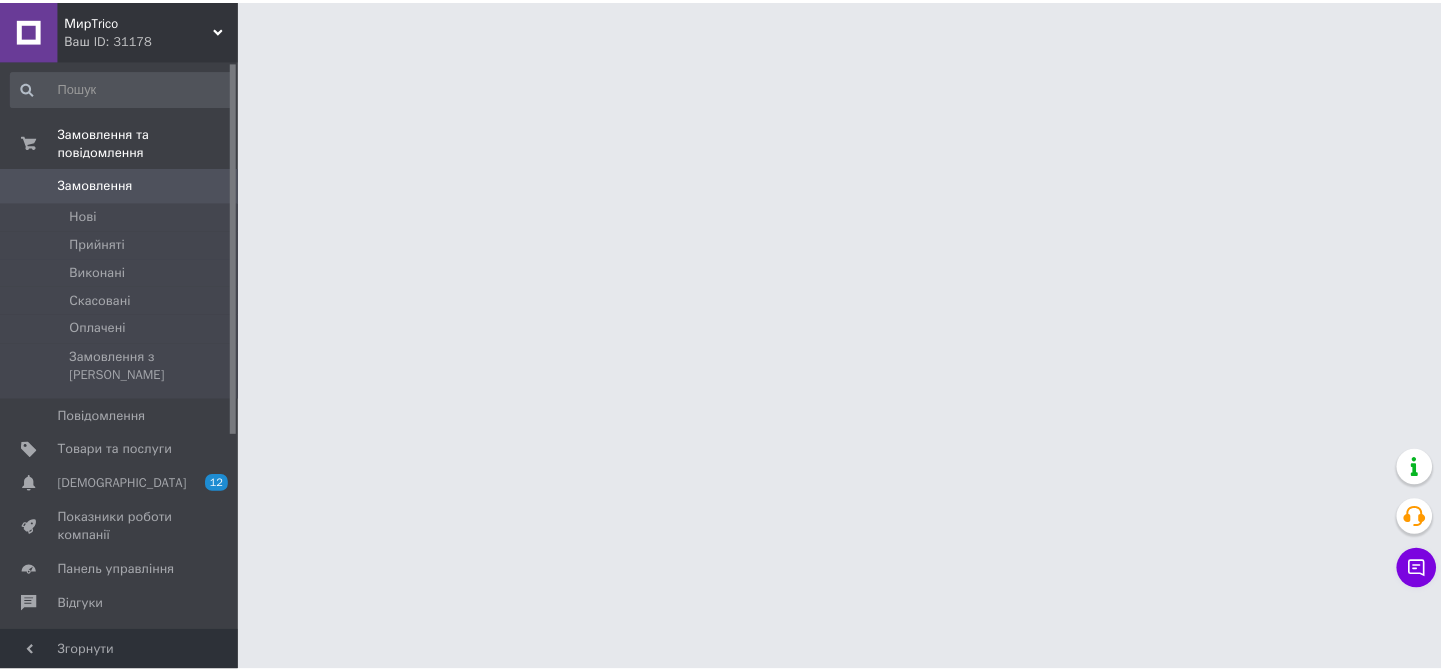 scroll, scrollTop: 0, scrollLeft: 0, axis: both 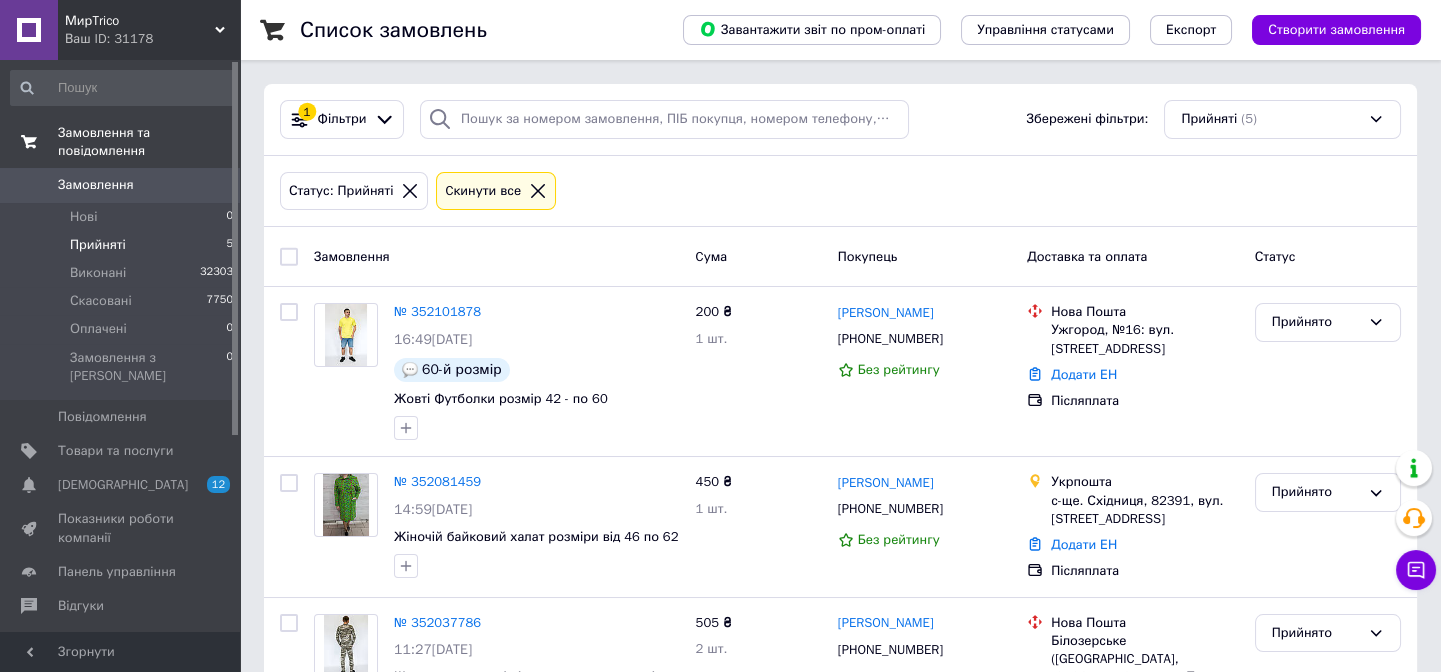 drag, startPoint x: 119, startPoint y: 223, endPoint x: 126, endPoint y: 127, distance: 96.25487 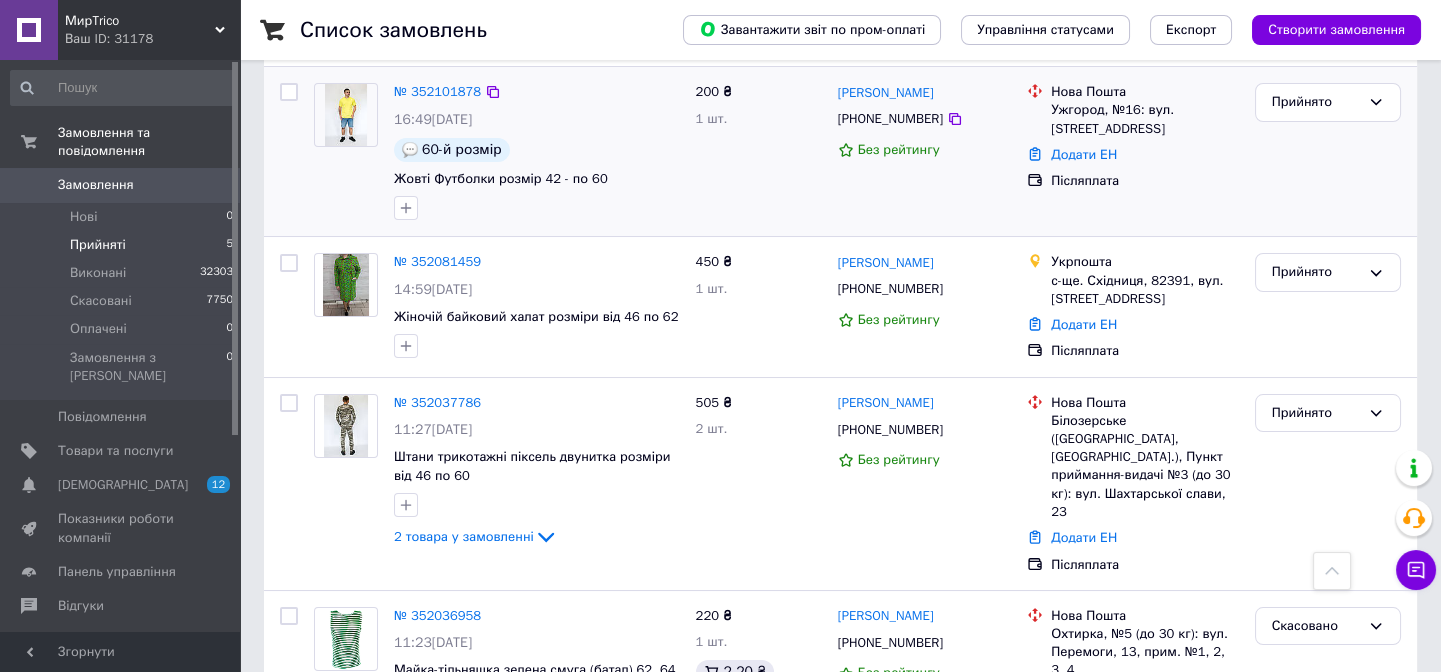 scroll, scrollTop: 115, scrollLeft: 0, axis: vertical 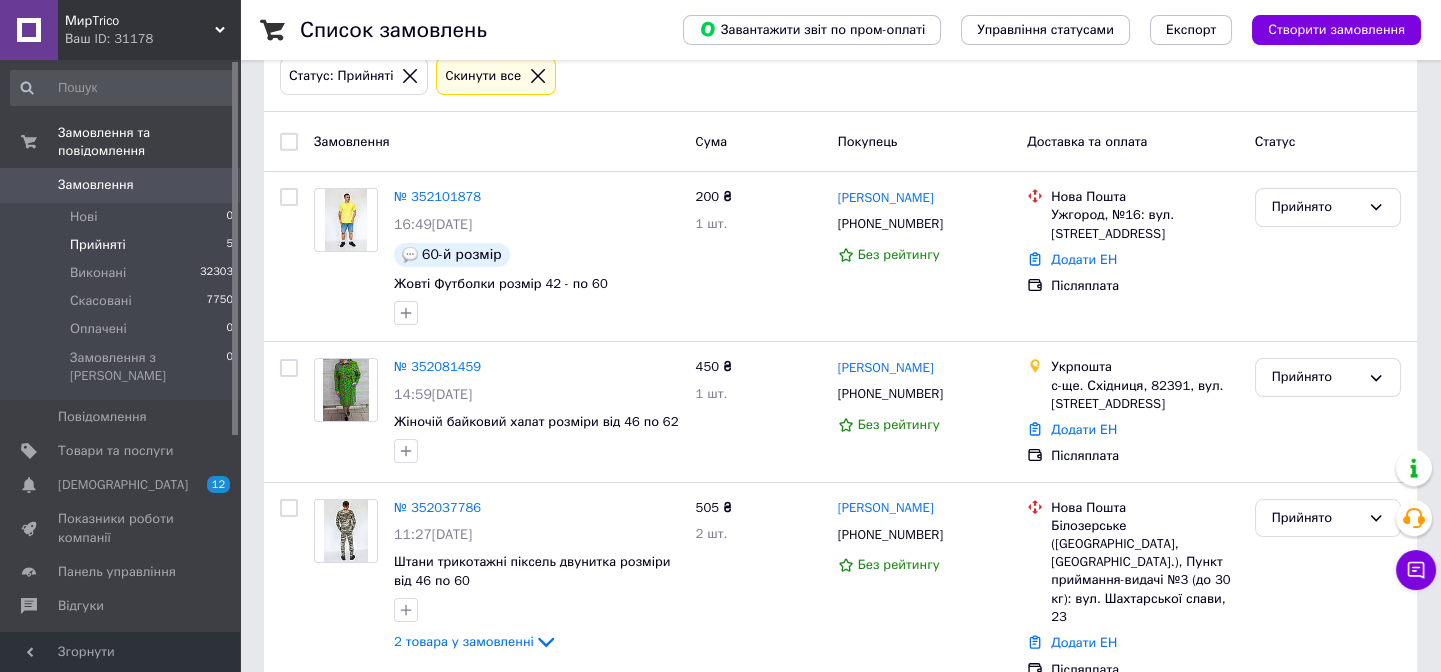 click on "Прийняті" at bounding box center [98, 245] 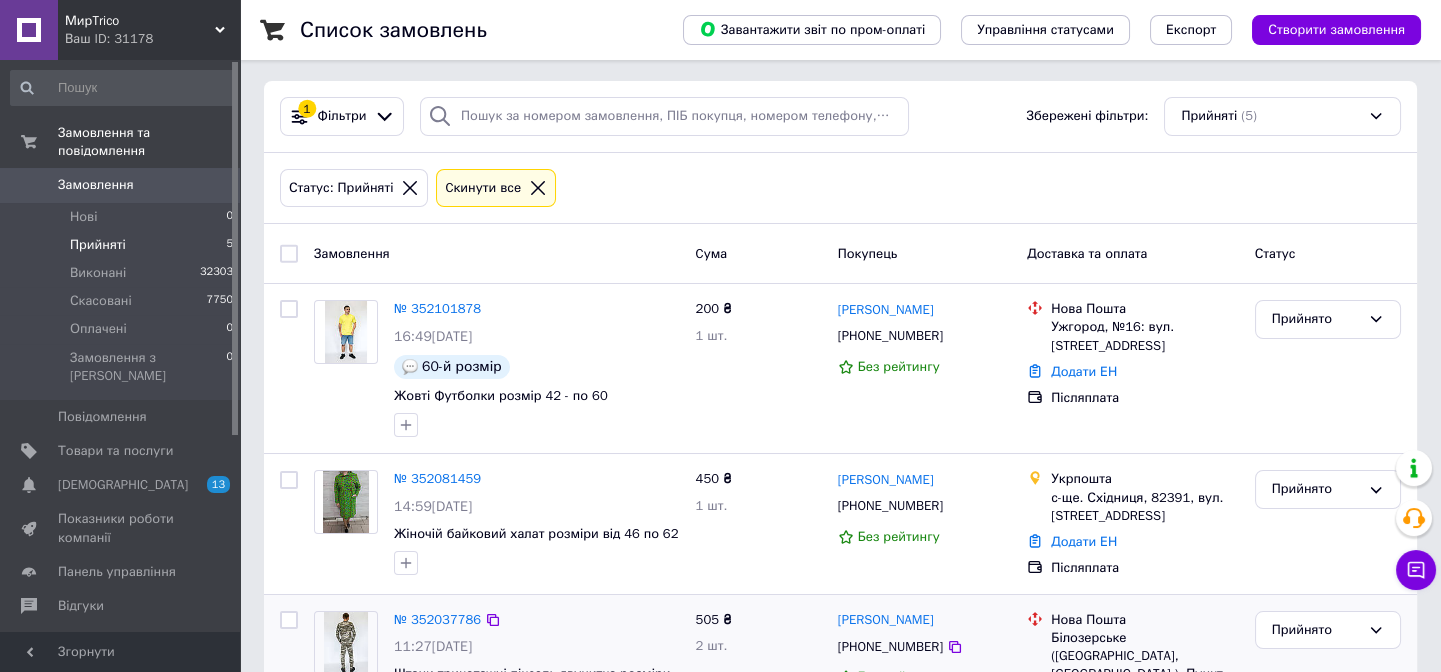 scroll, scrollTop: 0, scrollLeft: 0, axis: both 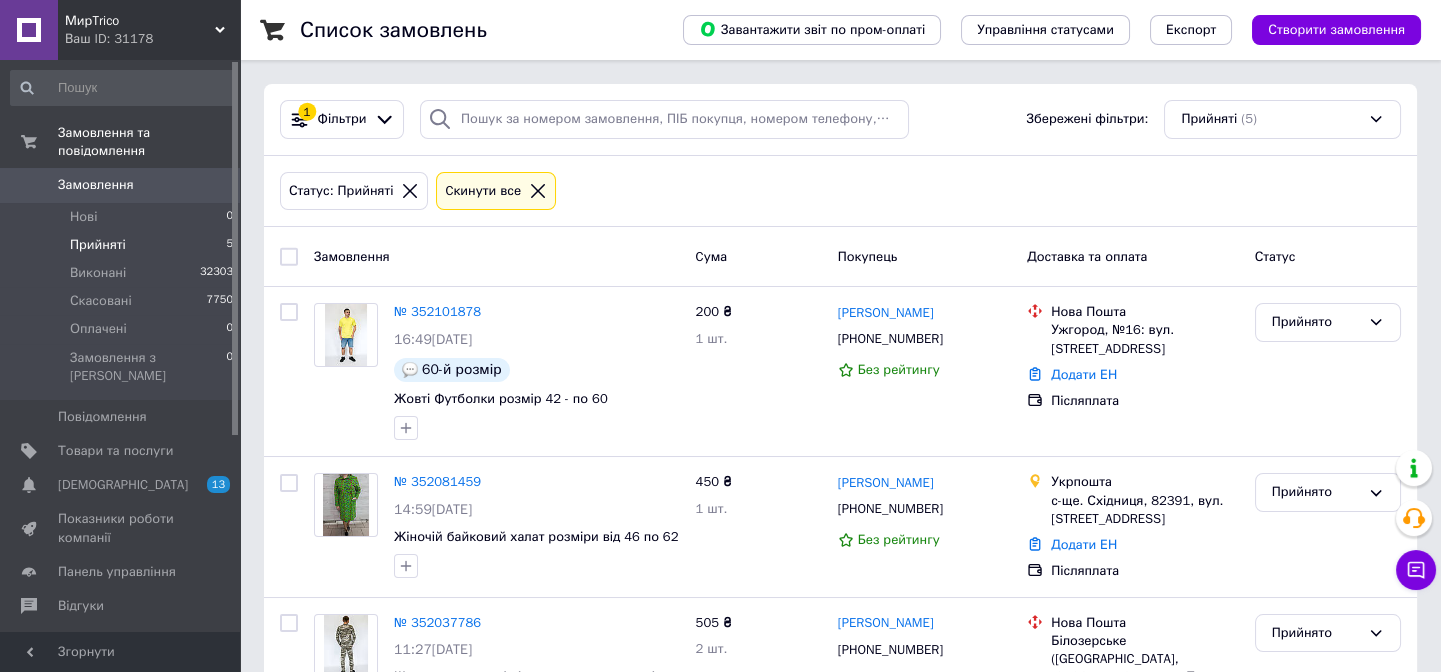 click on "Прийняті" at bounding box center [98, 245] 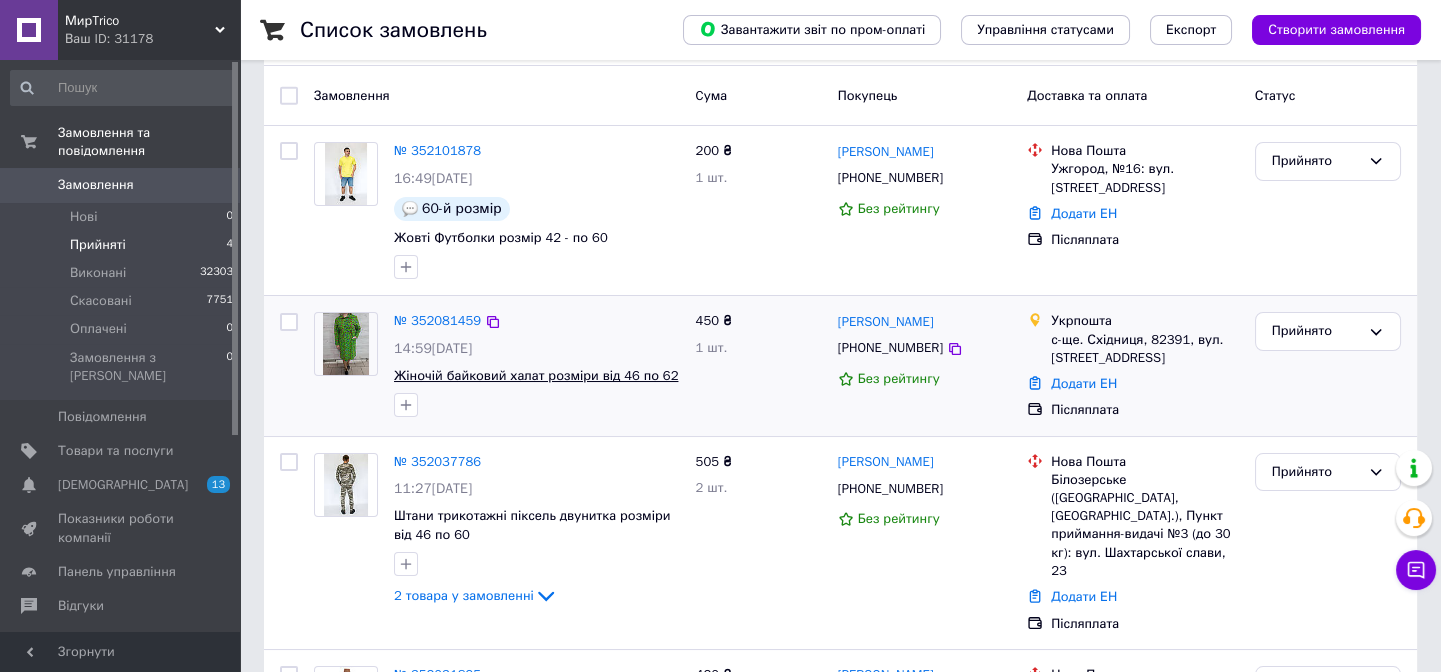 scroll, scrollTop: 140, scrollLeft: 0, axis: vertical 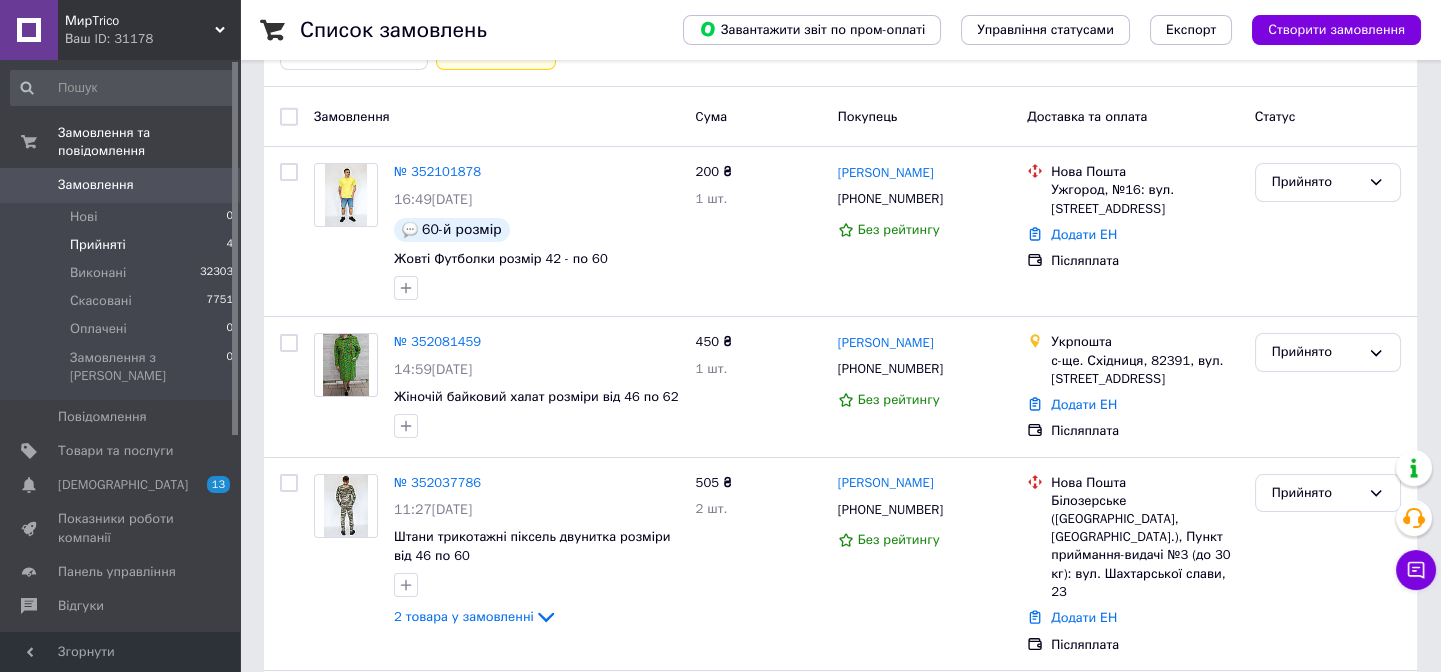 click on "Прийняті" at bounding box center [98, 245] 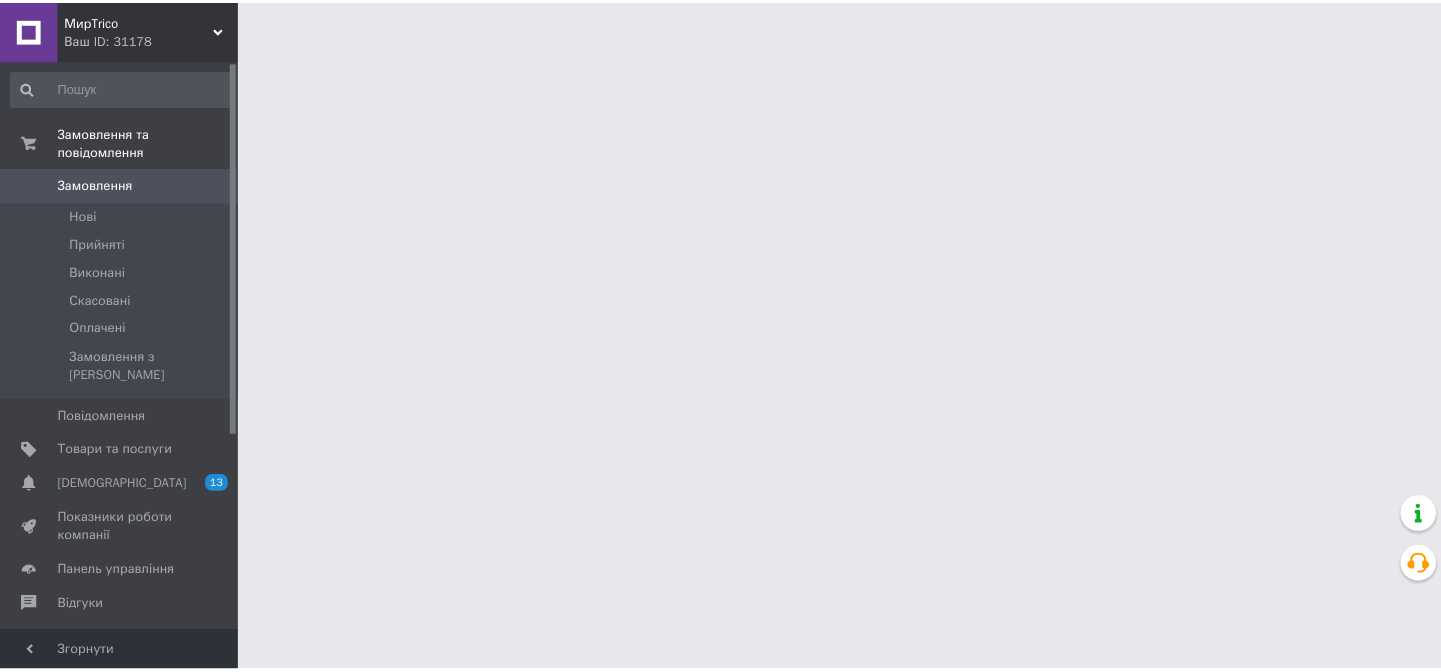 scroll, scrollTop: 0, scrollLeft: 0, axis: both 